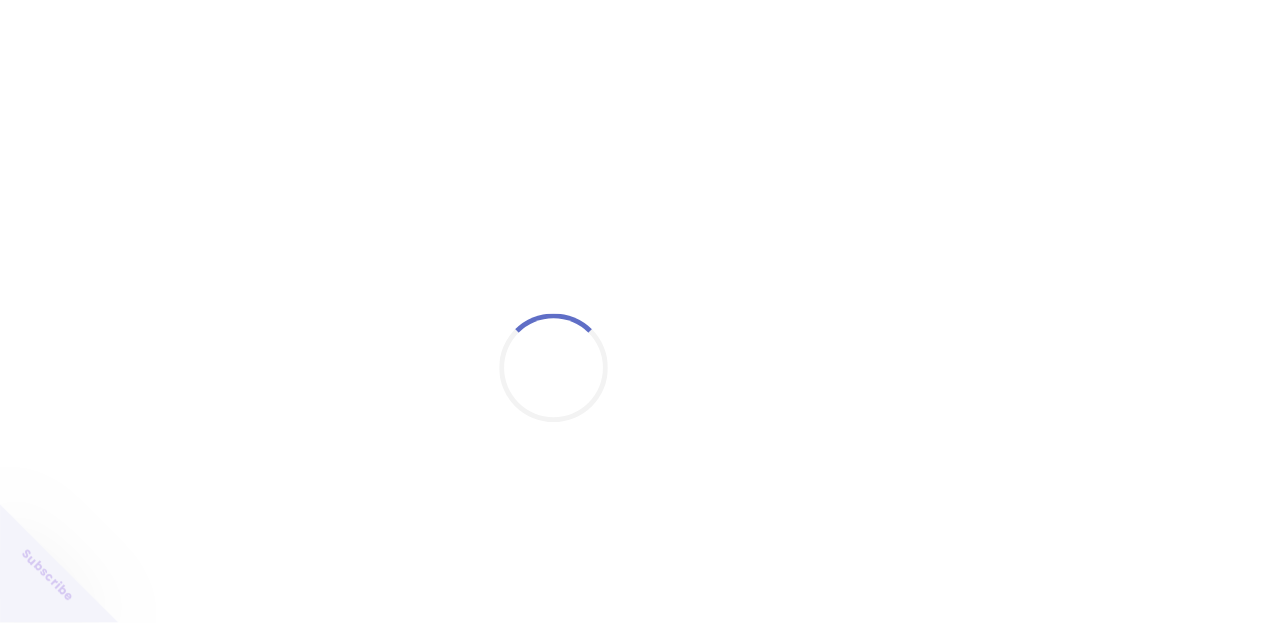 scroll, scrollTop: 0, scrollLeft: 0, axis: both 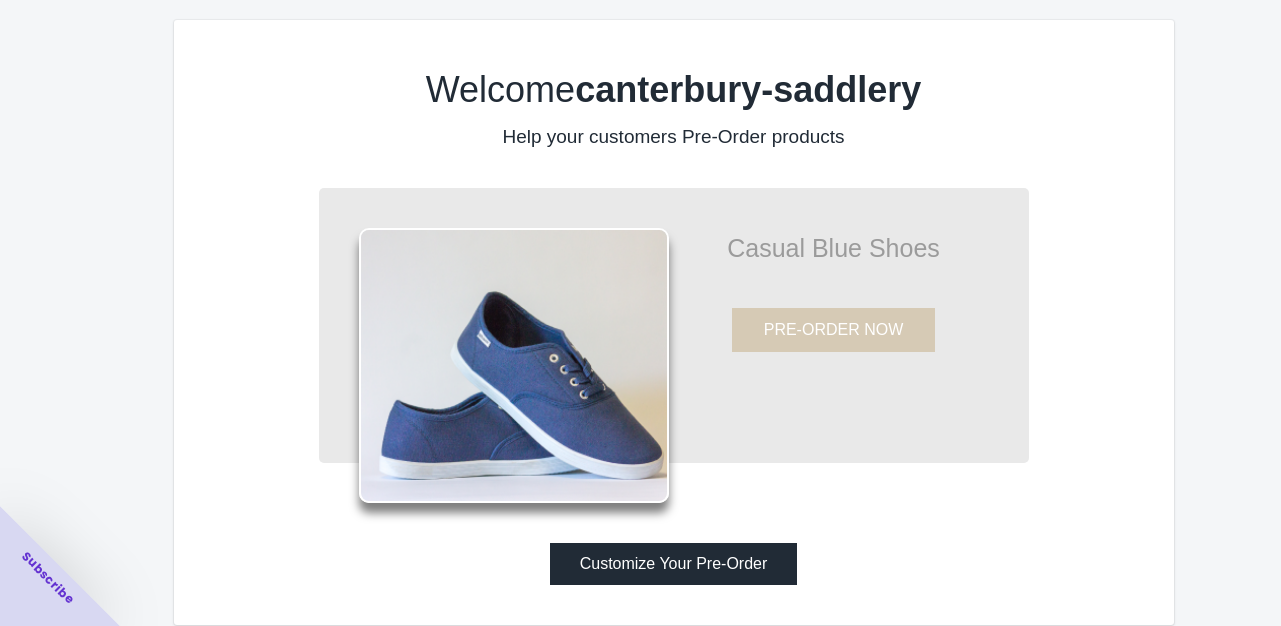 click on "Customize Your Pre-Order" at bounding box center [674, 564] 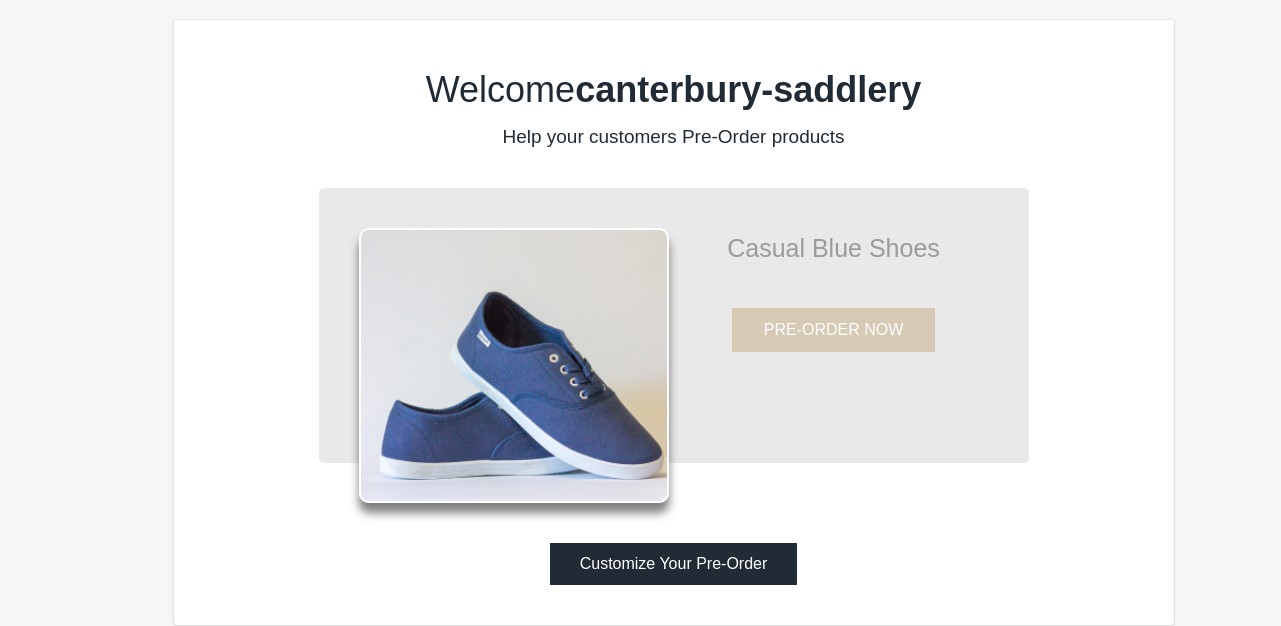 scroll, scrollTop: 0, scrollLeft: 0, axis: both 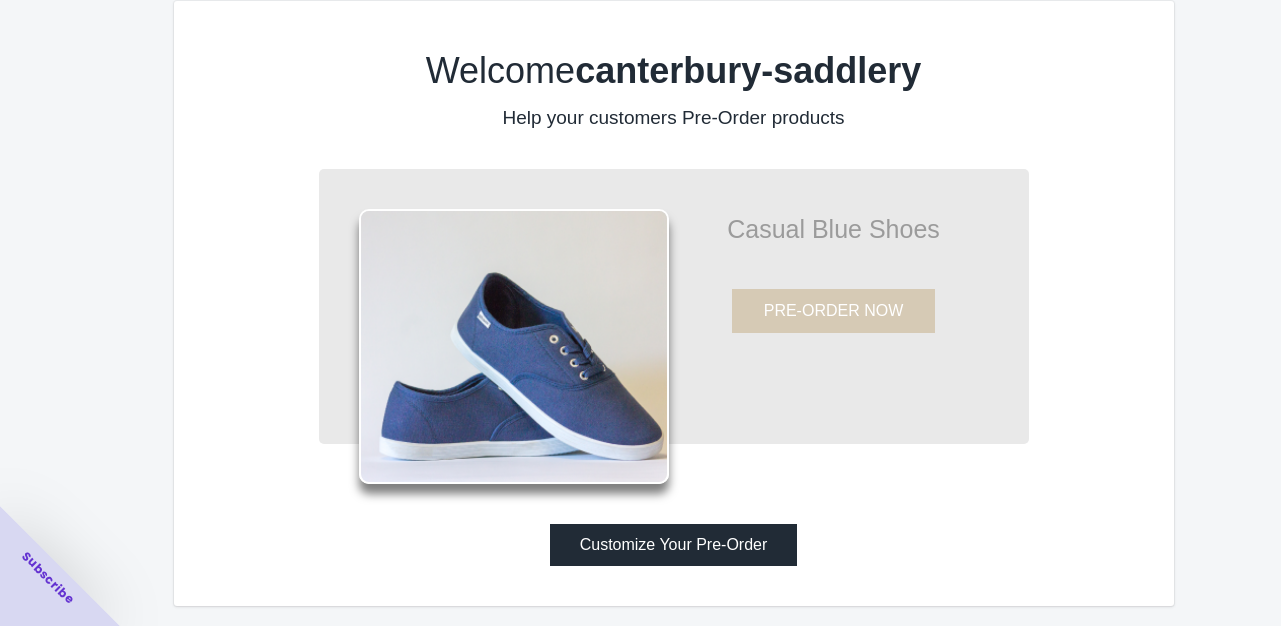 click on "Customize Your Pre-Order" at bounding box center [674, 545] 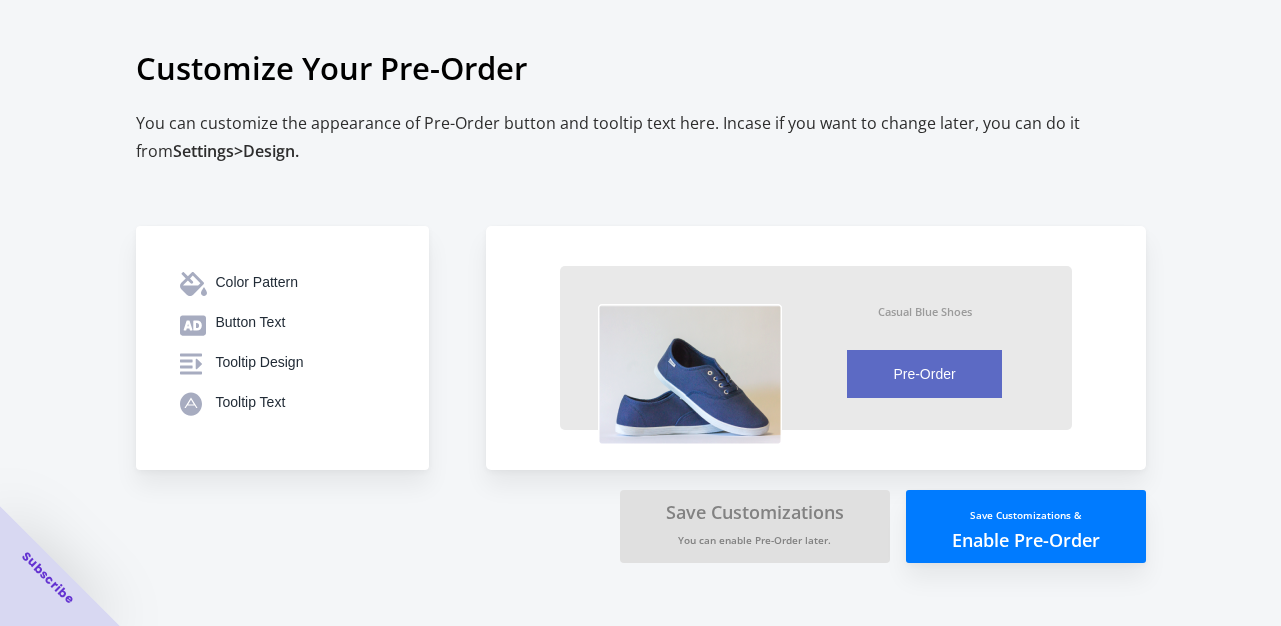 scroll, scrollTop: 0, scrollLeft: 0, axis: both 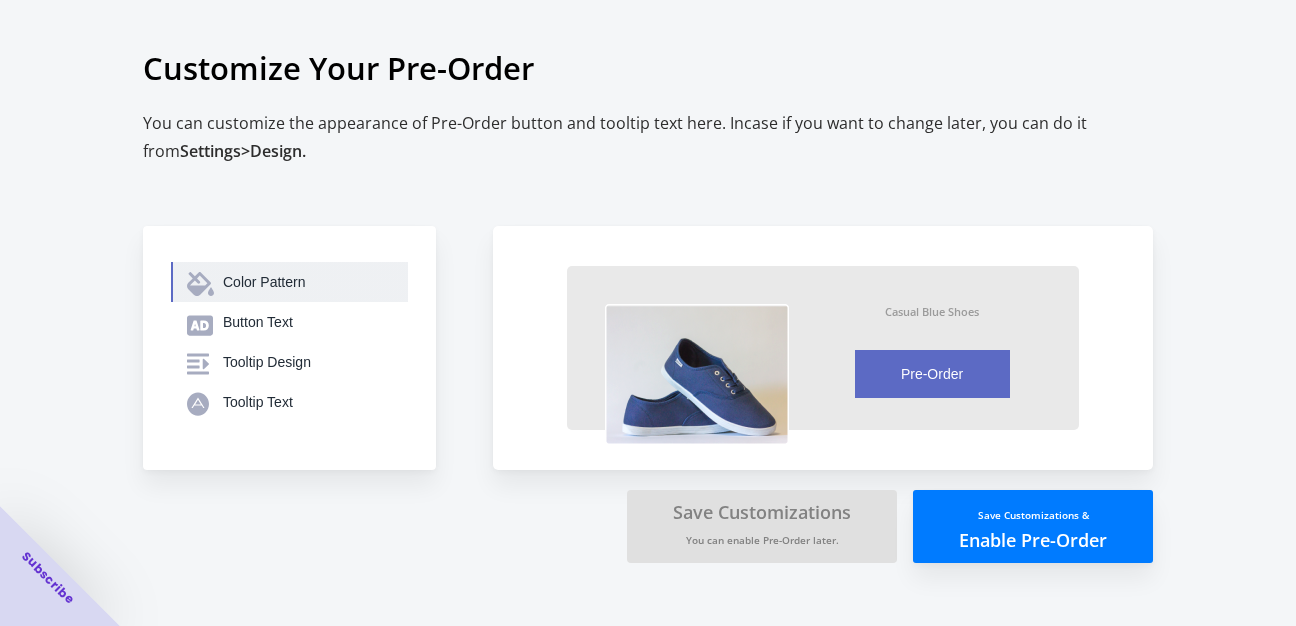 click on "Color Pattern" at bounding box center (307, 282) 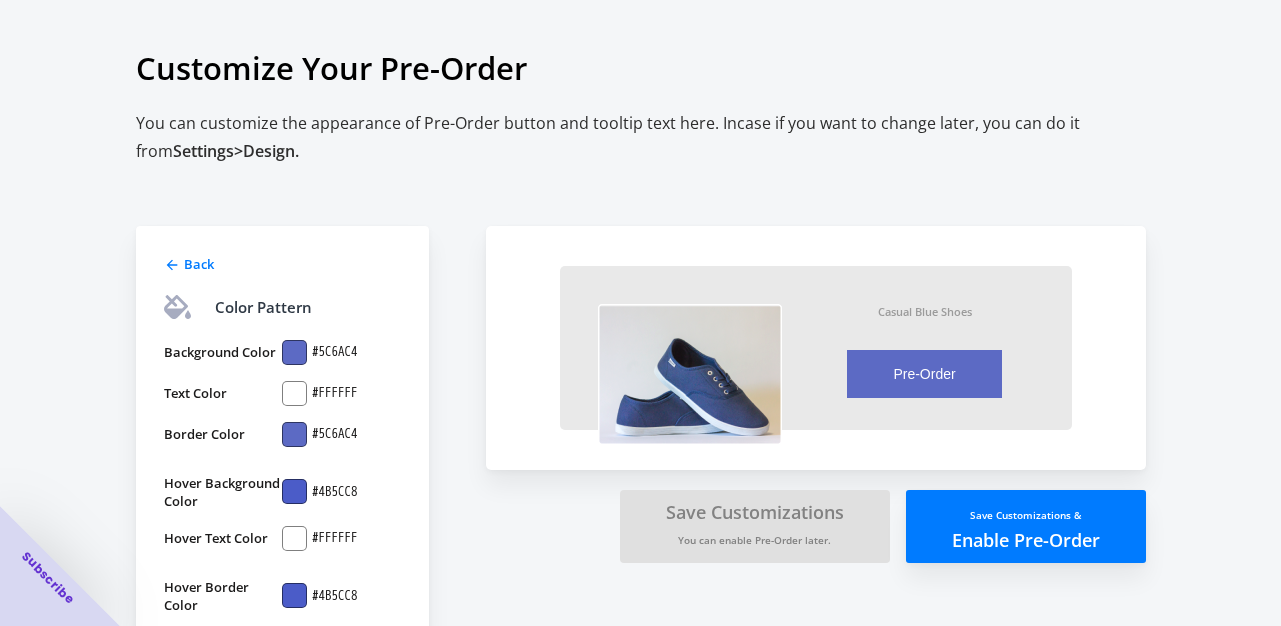 scroll, scrollTop: 24, scrollLeft: 0, axis: vertical 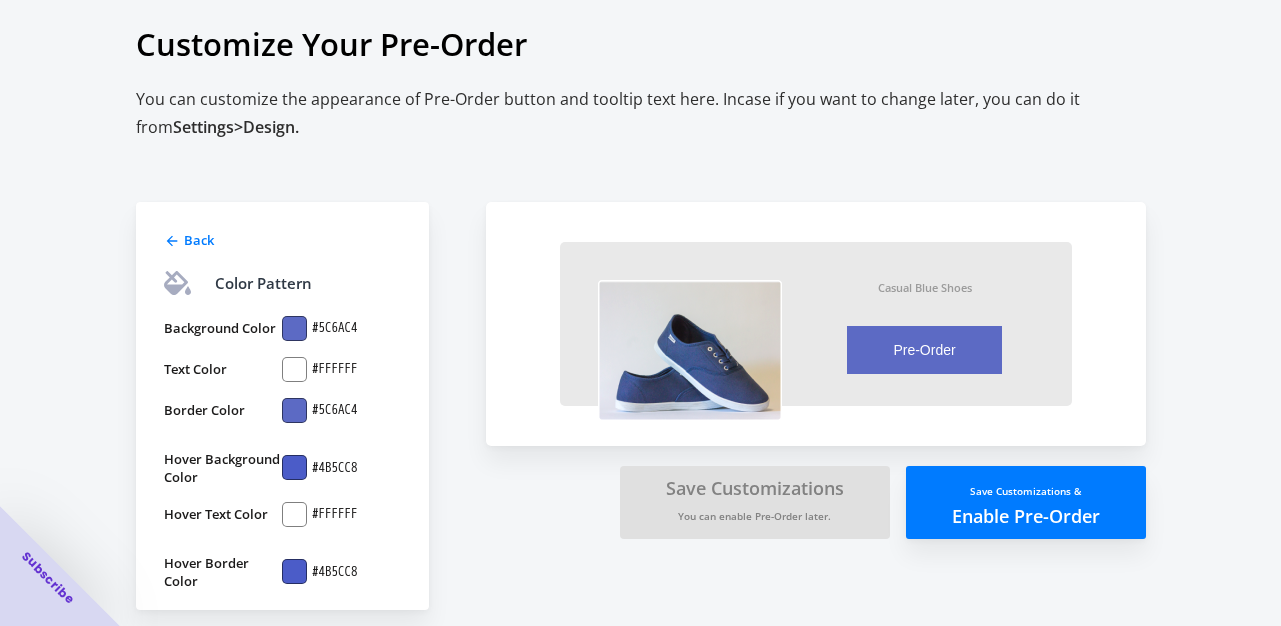 click at bounding box center (294, 328) 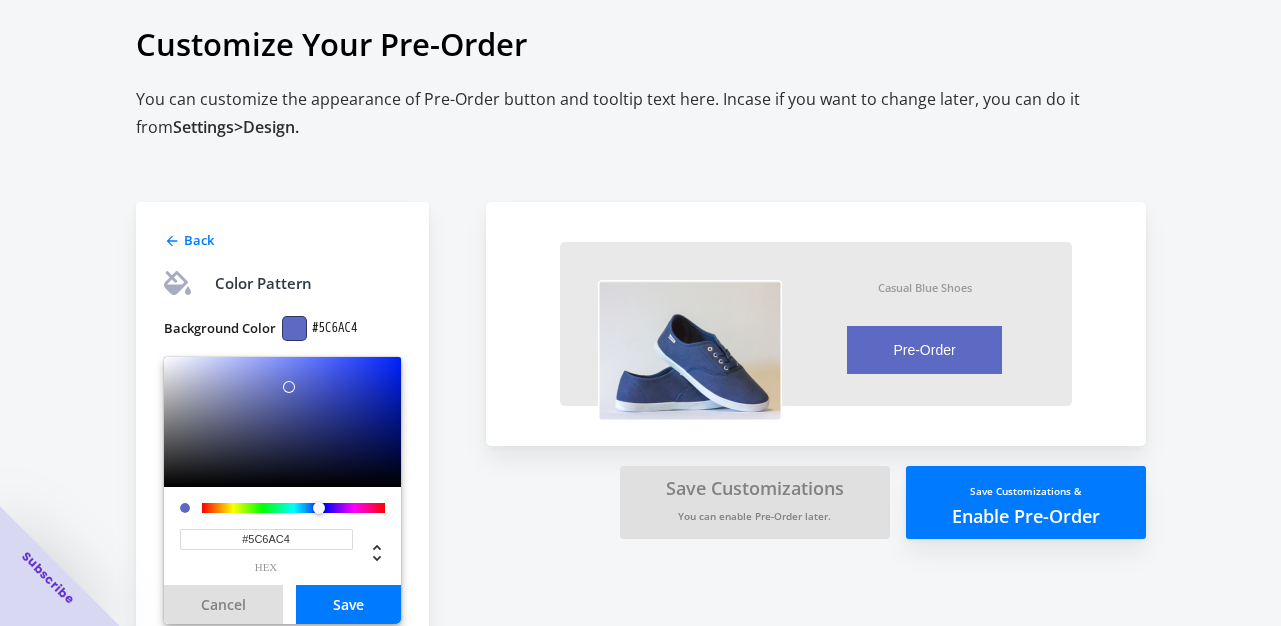 drag, startPoint x: 294, startPoint y: 541, endPoint x: 236, endPoint y: 540, distance: 58.00862 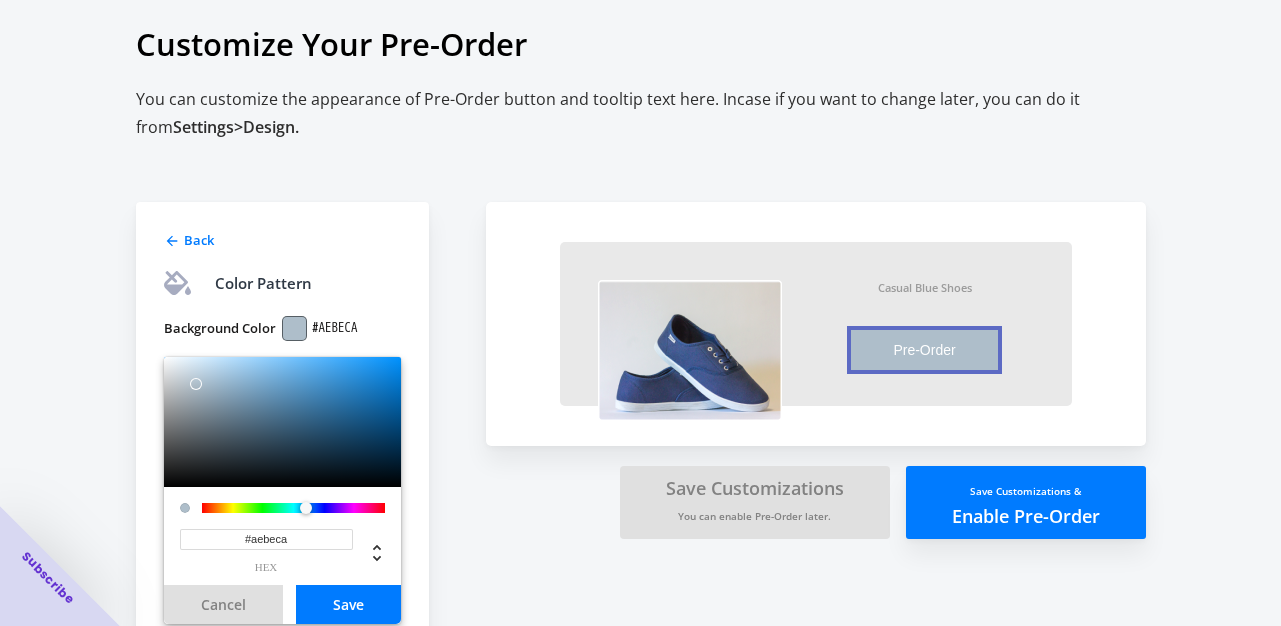 type on "#aebeca" 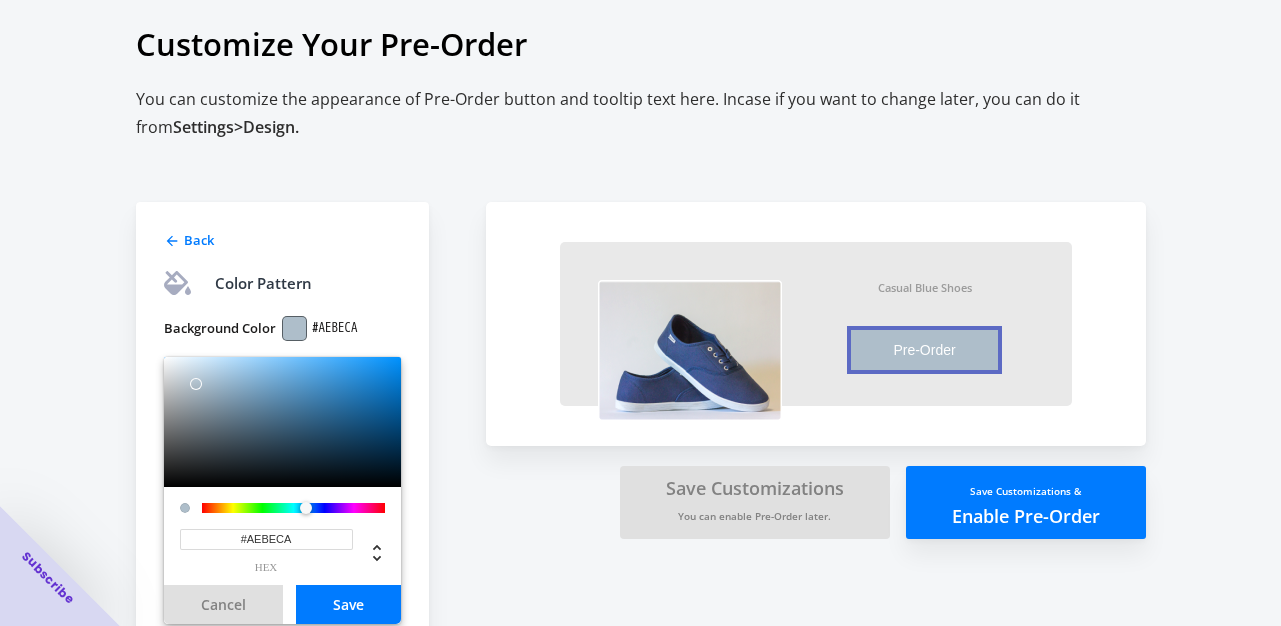click on "Casual Blue Shoes Pre-Order Item will be fulfilled as soon as it becomes available Save Customizations You can enable Pre-Order later. Save Customizations & Enable Pre-Order" at bounding box center (816, 340) 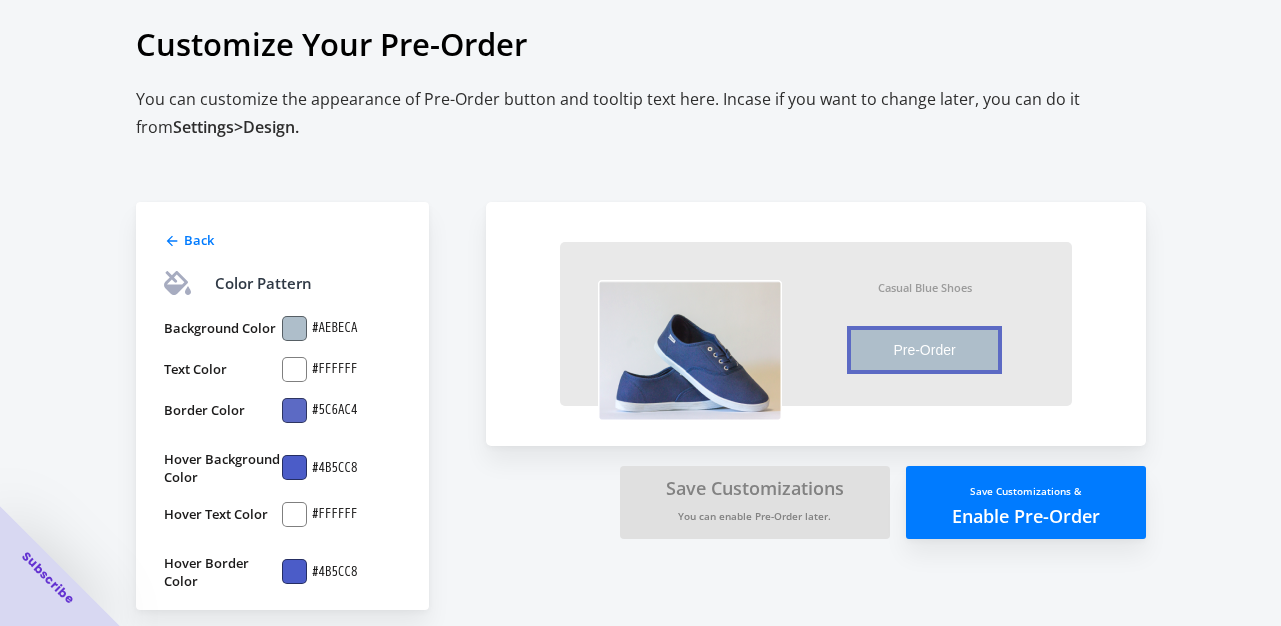 click on "Casual Blue Shoes Pre-Order Item will be fulfilled as soon as it becomes available Save Customizations You can enable Pre-Order later. Save Customizations & Enable Pre-Order" at bounding box center [816, 340] 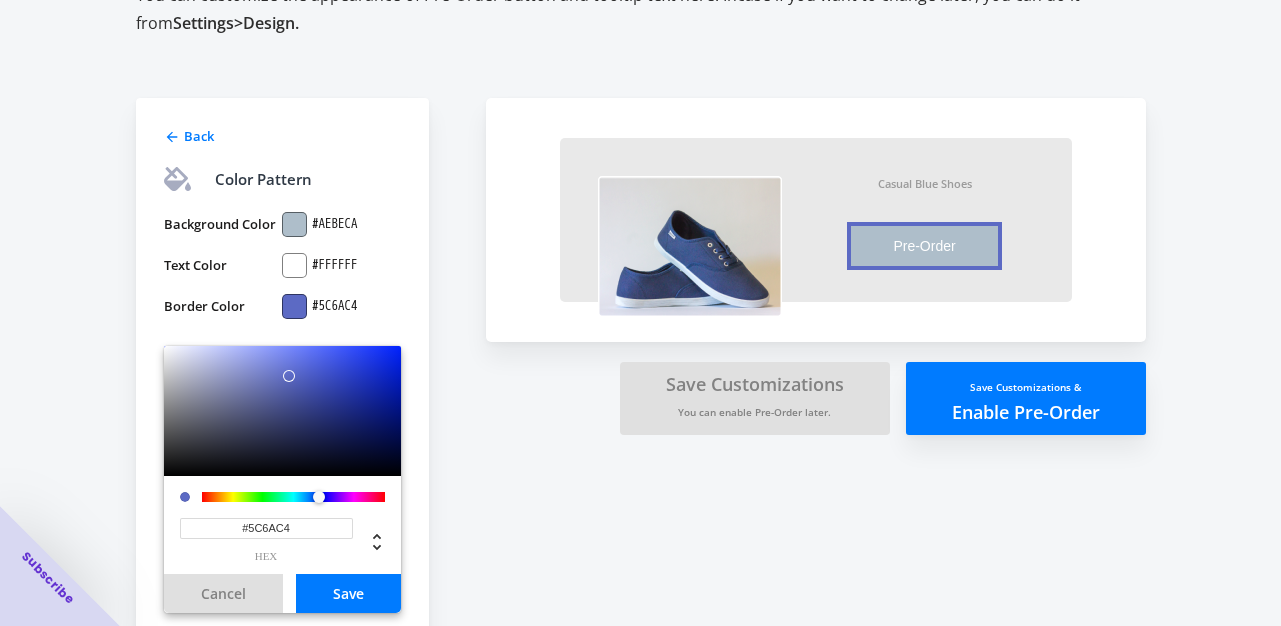 scroll, scrollTop: 123, scrollLeft: 0, axis: vertical 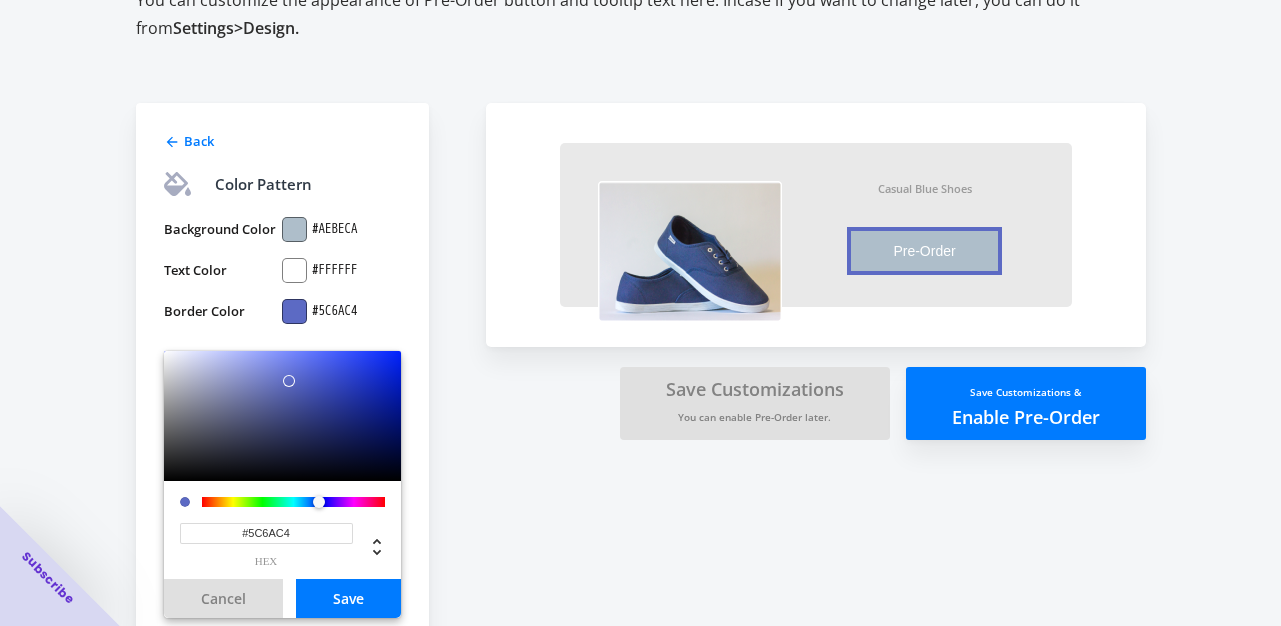 click on "#5C6AC4" at bounding box center [335, 229] 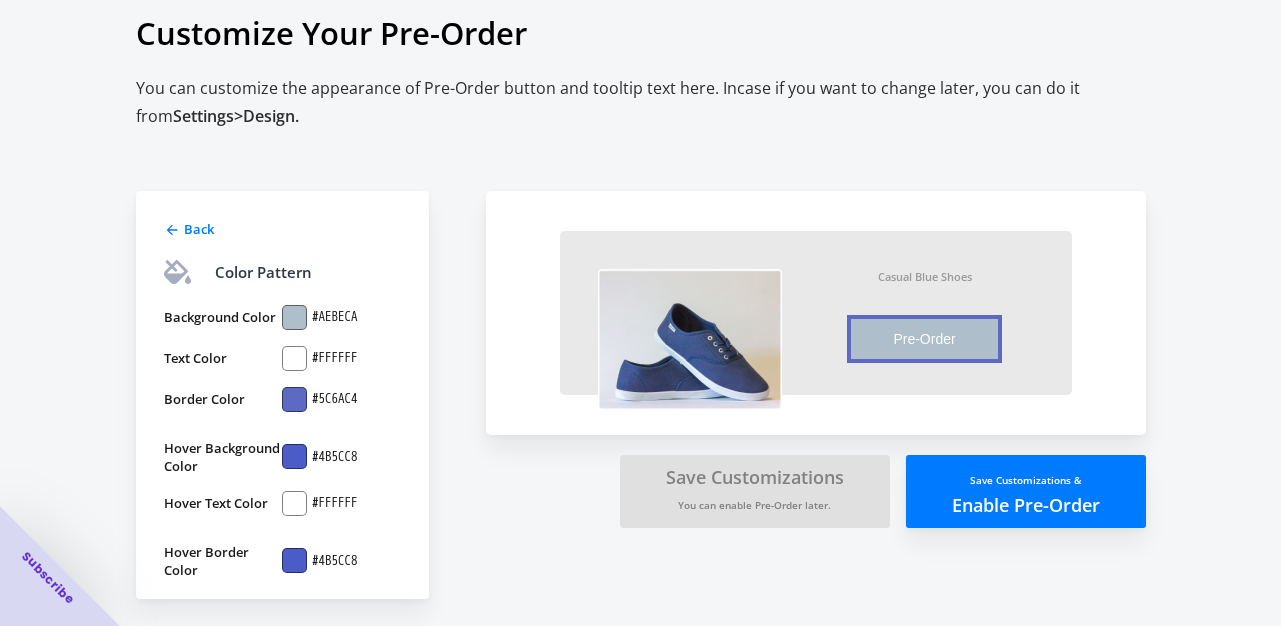 scroll, scrollTop: 24, scrollLeft: 0, axis: vertical 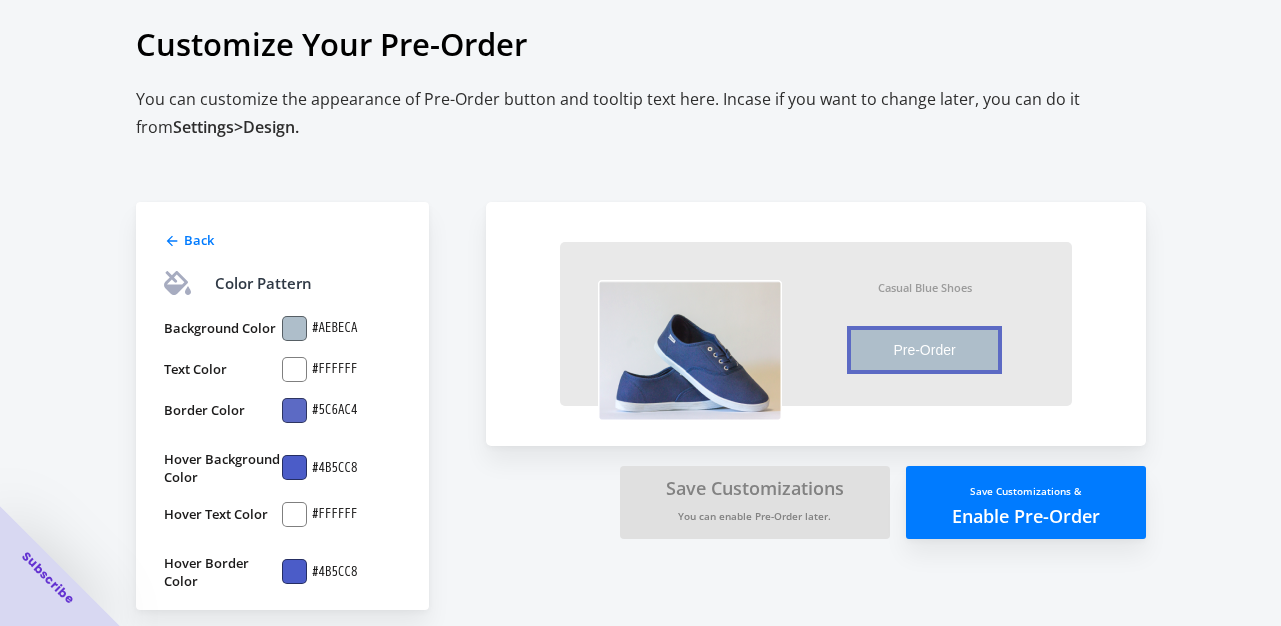 click on "#5C6AC4" at bounding box center [335, 328] 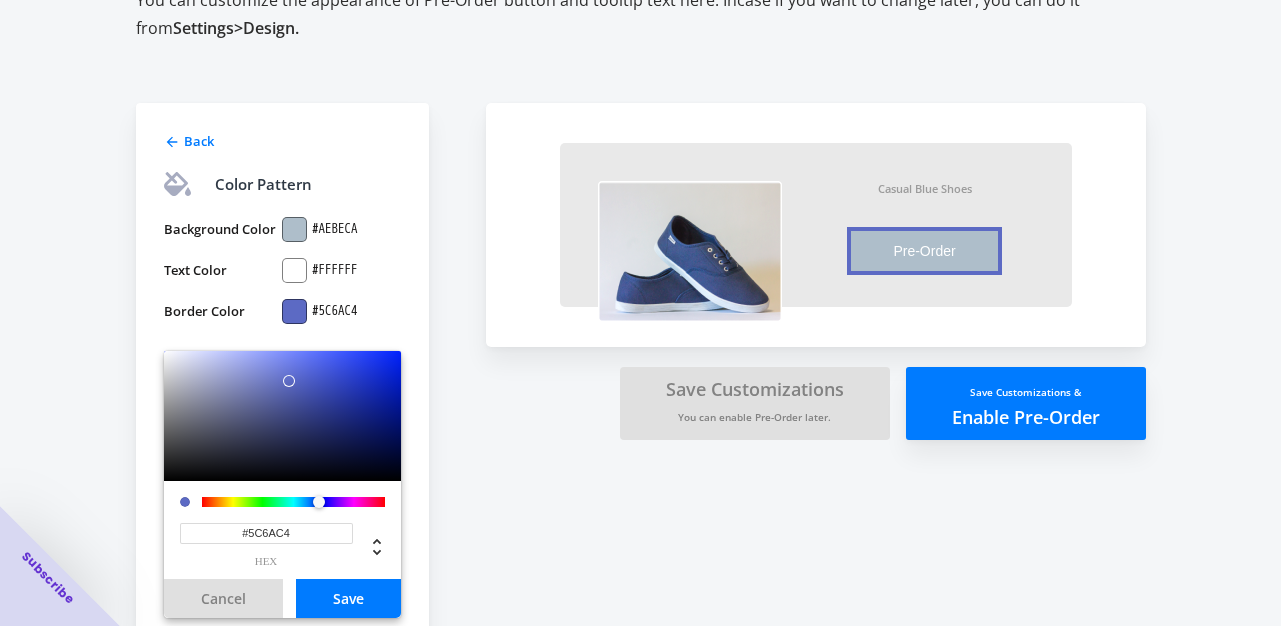 drag, startPoint x: 290, startPoint y: 524, endPoint x: 229, endPoint y: 522, distance: 61.03278 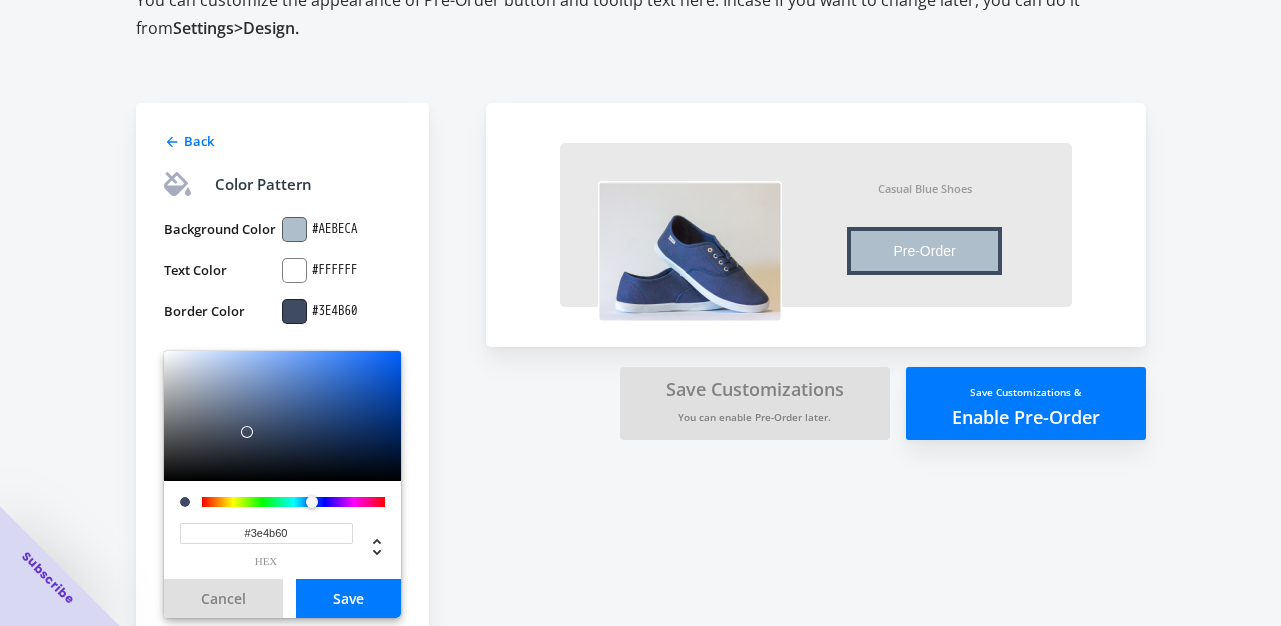 type on "#3e4b60" 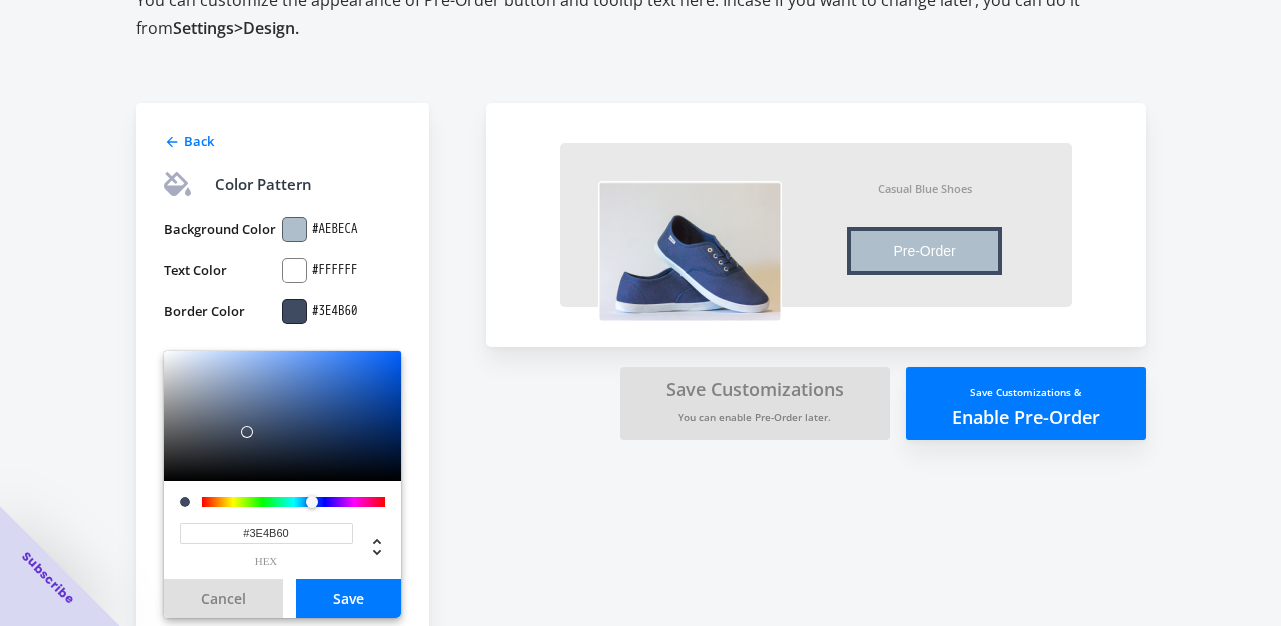 click on "Save" at bounding box center [348, 598] 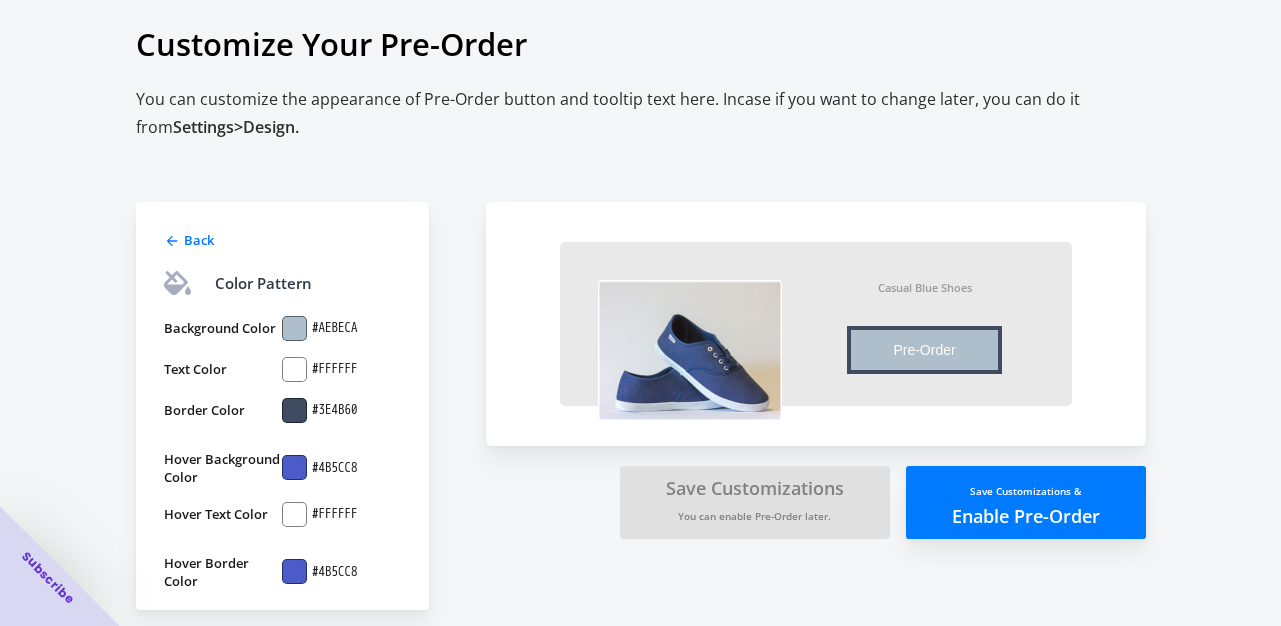 click on "Casual Blue Shoes Pre-Order Item will be fulfilled as soon as it becomes available Save Customizations You can enable Pre-Order later. Save Customizations & Enable Pre-Order" at bounding box center [816, 340] 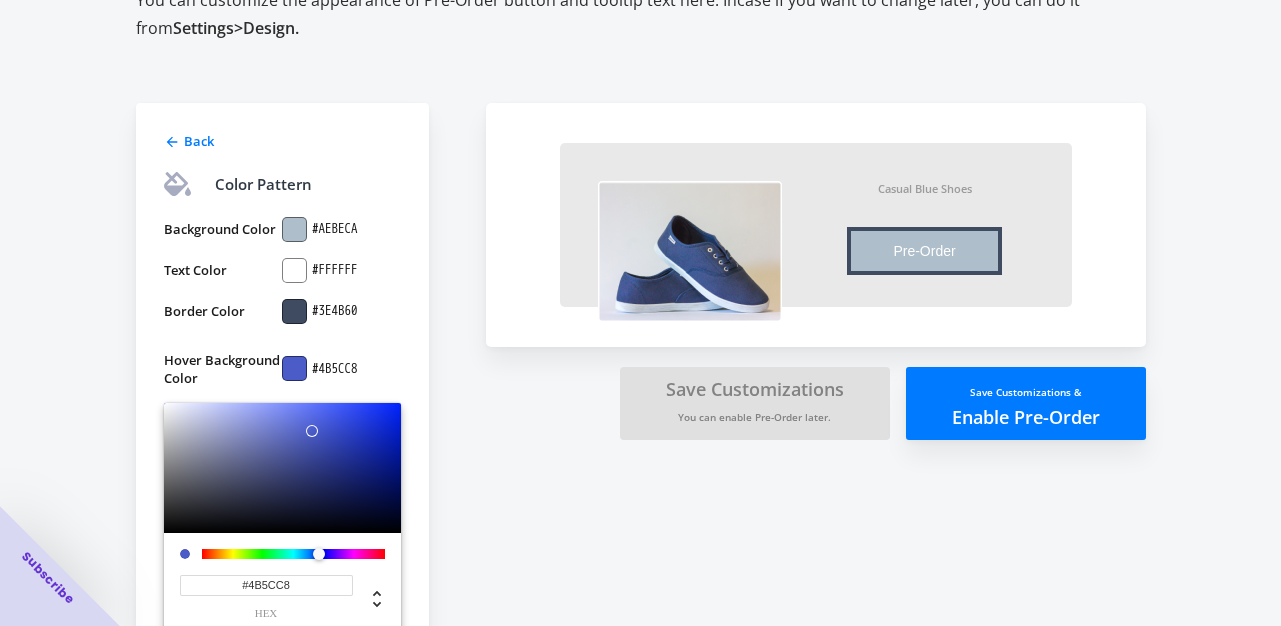 drag, startPoint x: 290, startPoint y: 577, endPoint x: 239, endPoint y: 573, distance: 51.156624 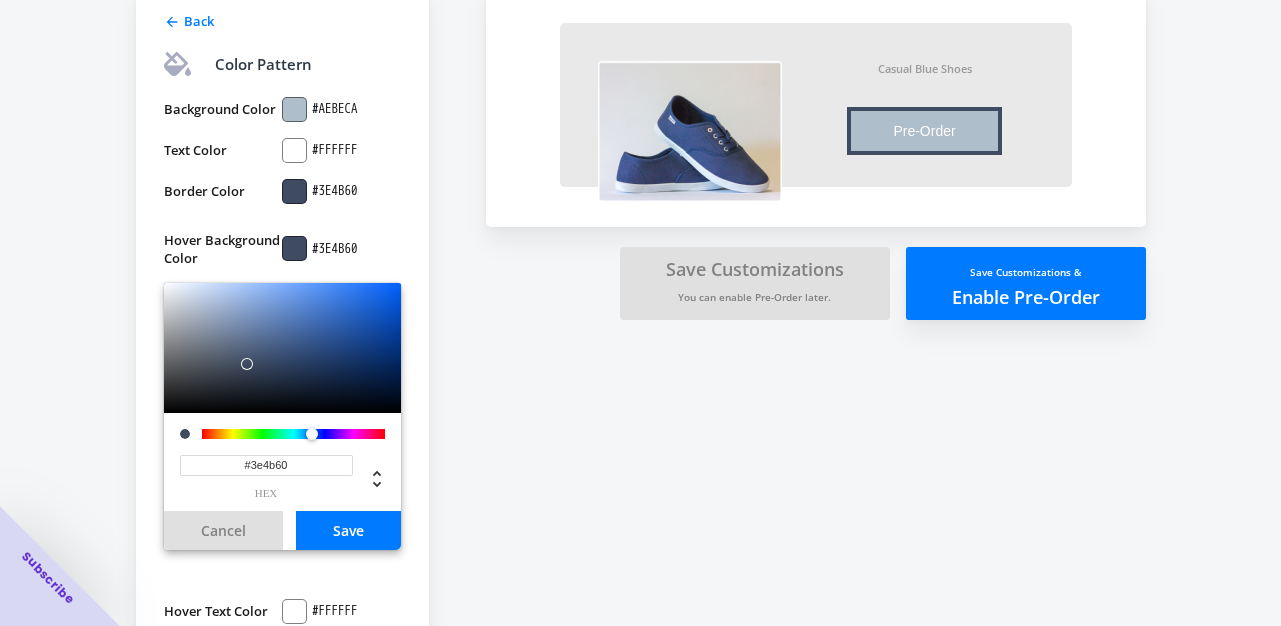 scroll, scrollTop: 247, scrollLeft: 0, axis: vertical 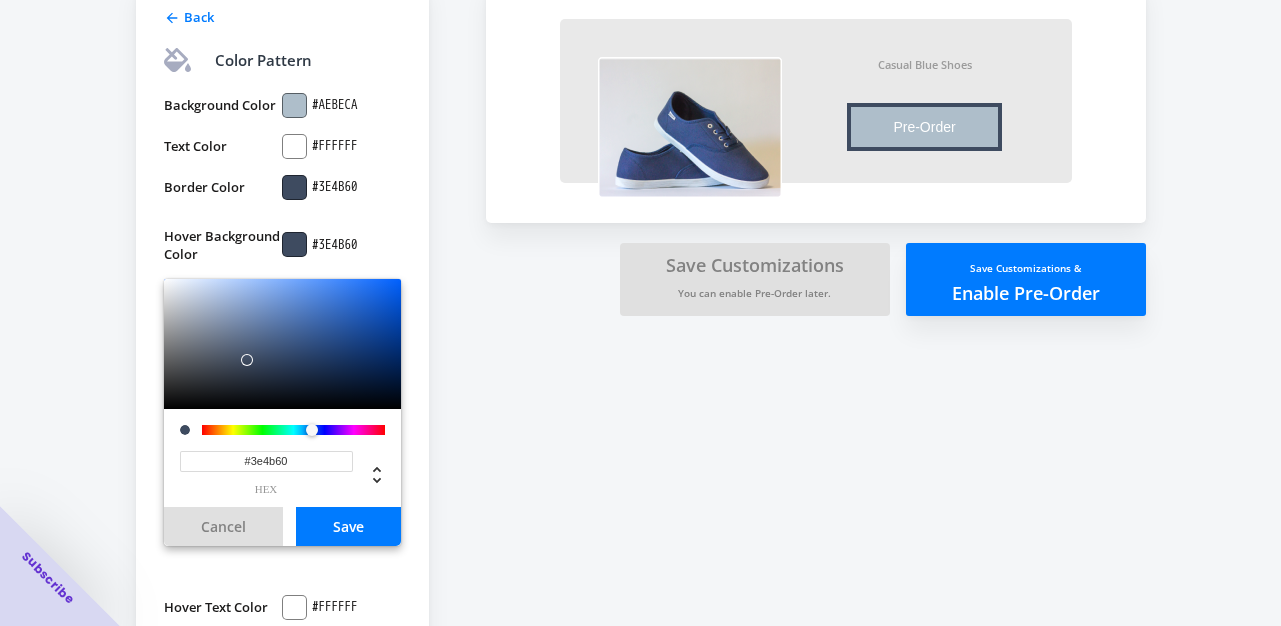 type on "#3e4b60" 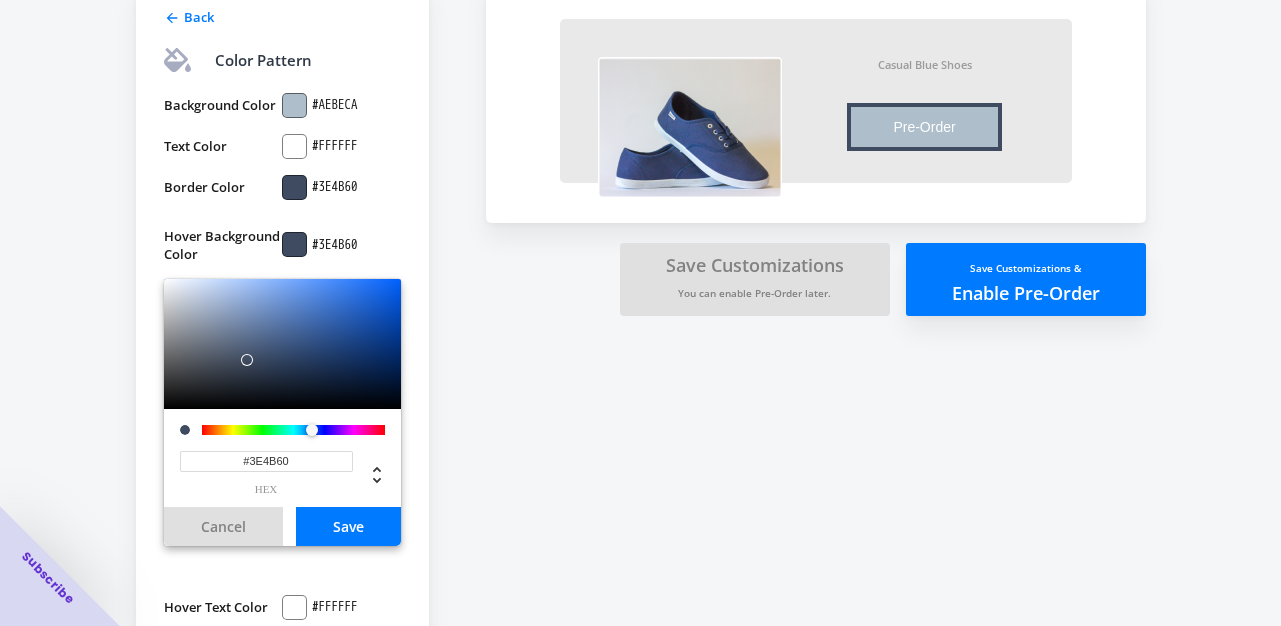 click on "Save" at bounding box center [348, 526] 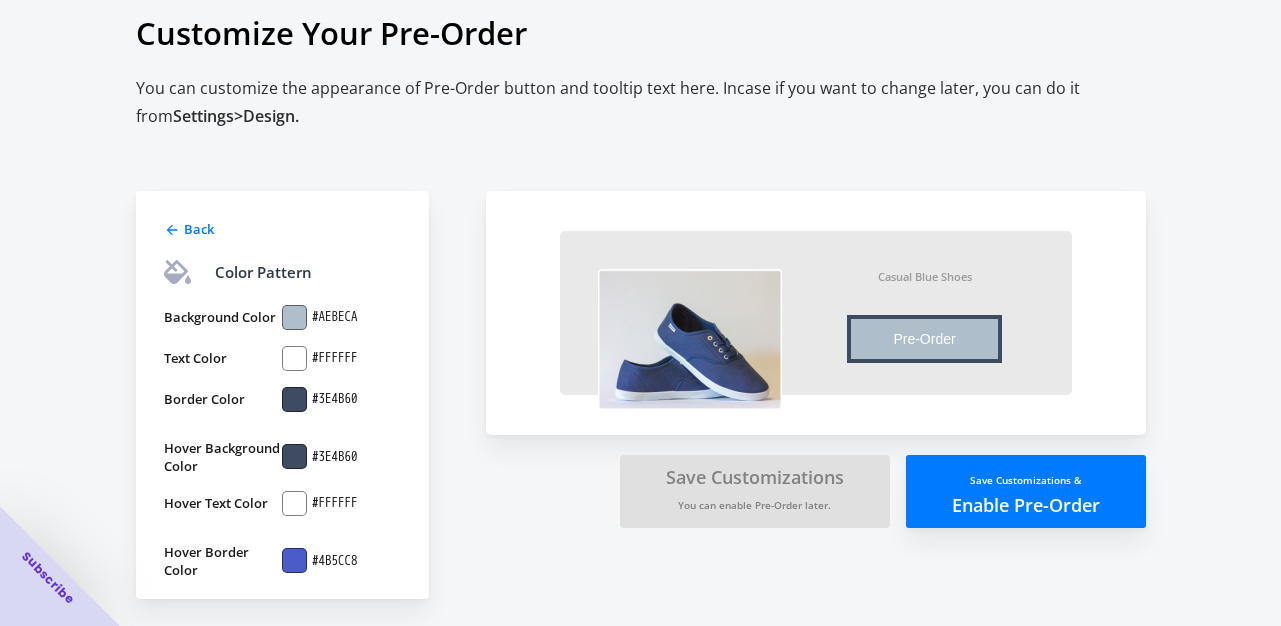 scroll, scrollTop: 24, scrollLeft: 0, axis: vertical 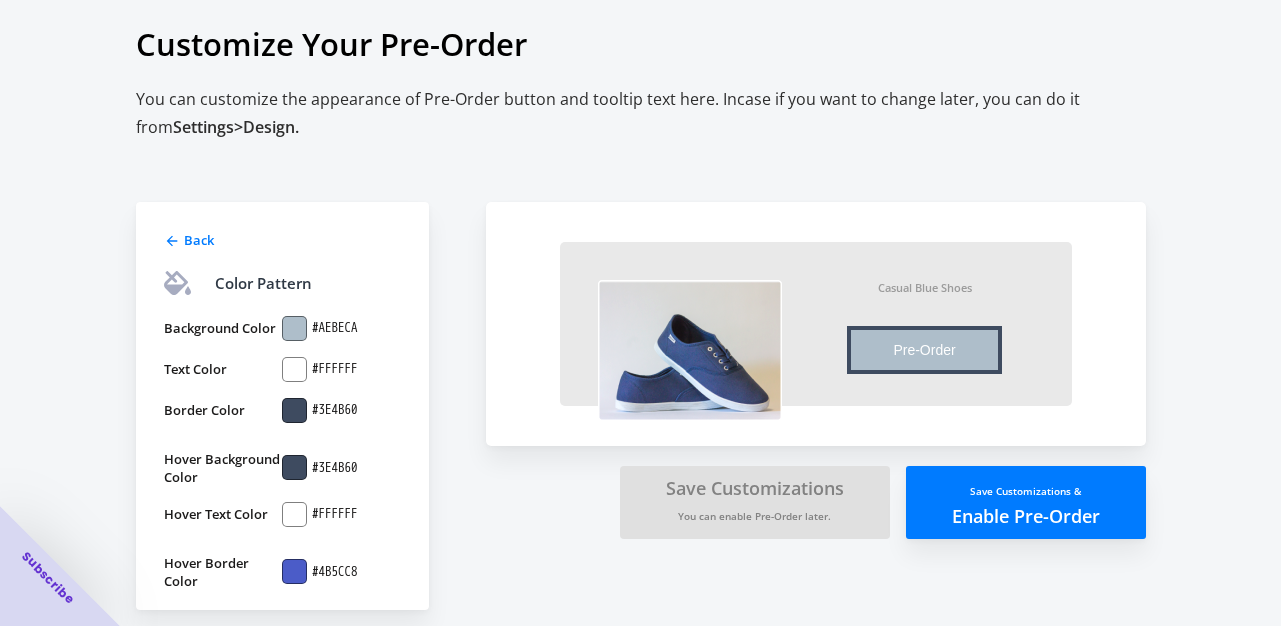 click at bounding box center (294, 328) 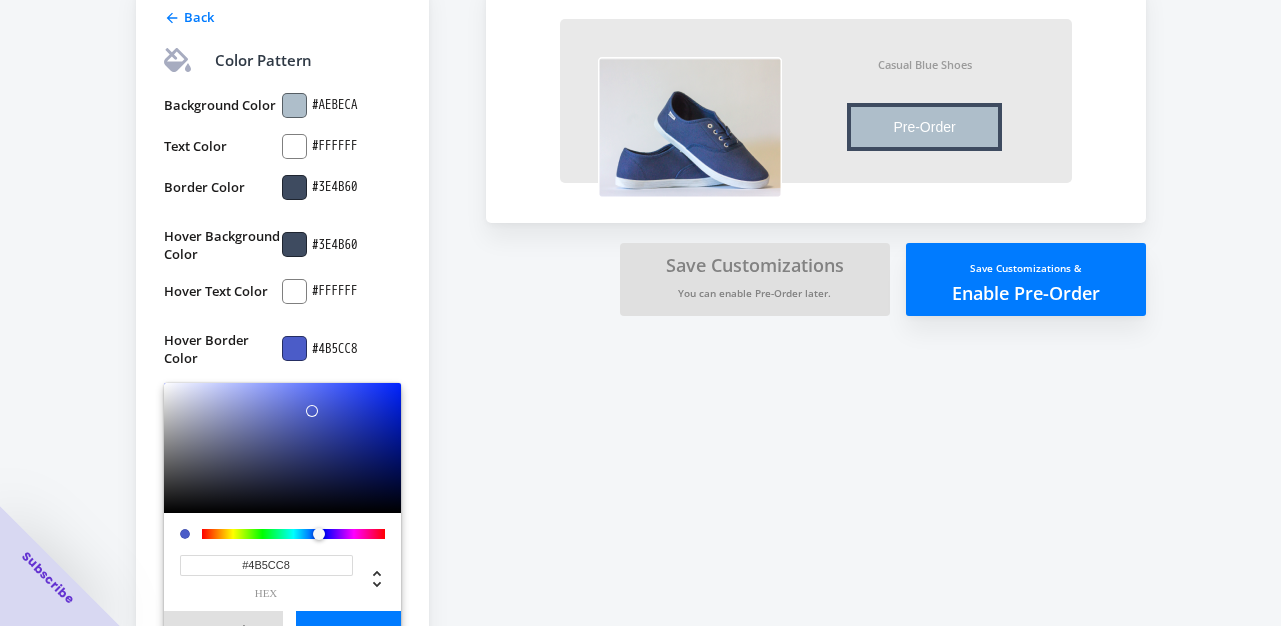 drag, startPoint x: 302, startPoint y: 554, endPoint x: 244, endPoint y: 554, distance: 58 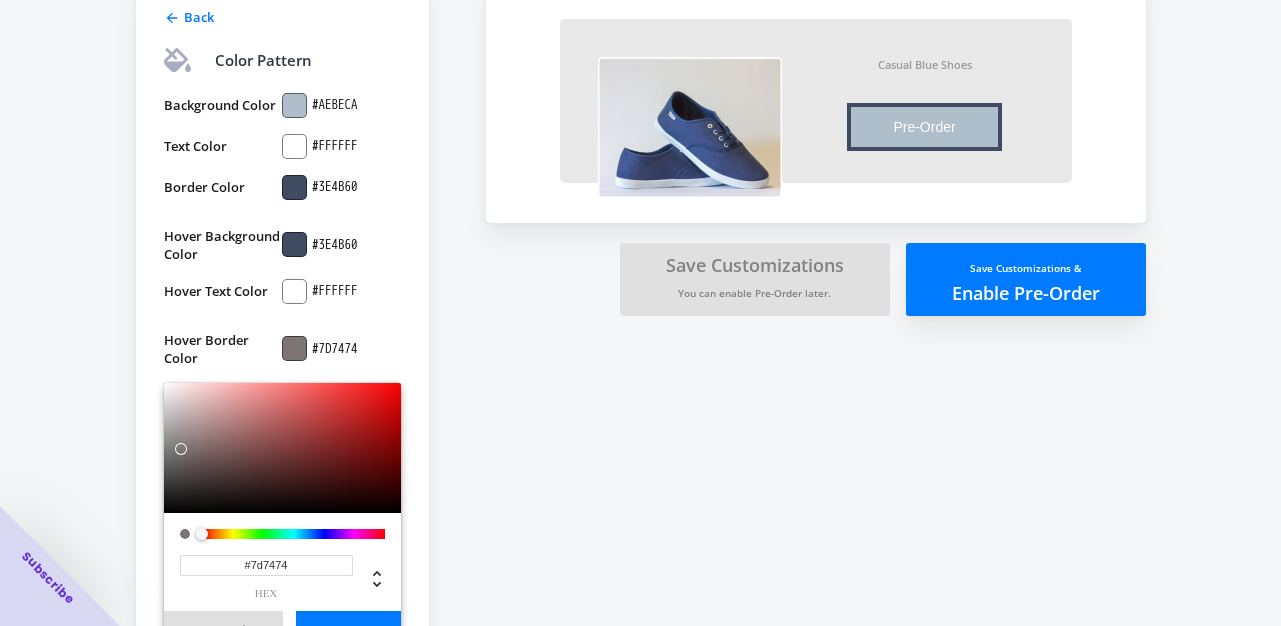 type on "#7d7474" 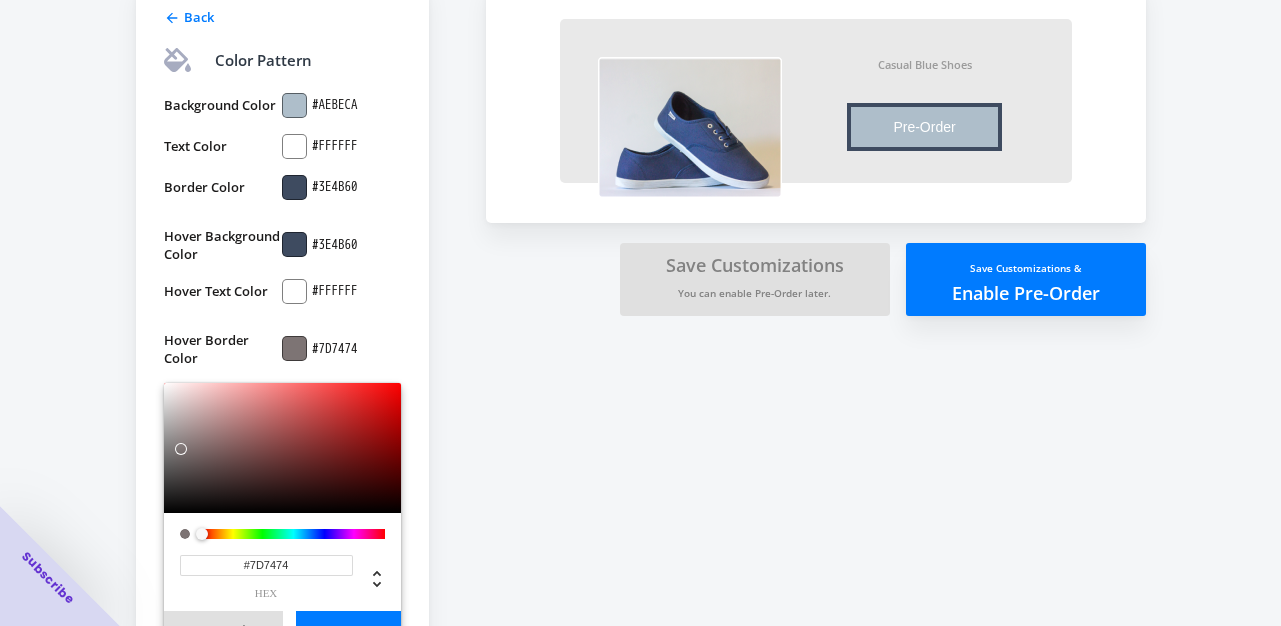 click on "Save" at bounding box center [348, 630] 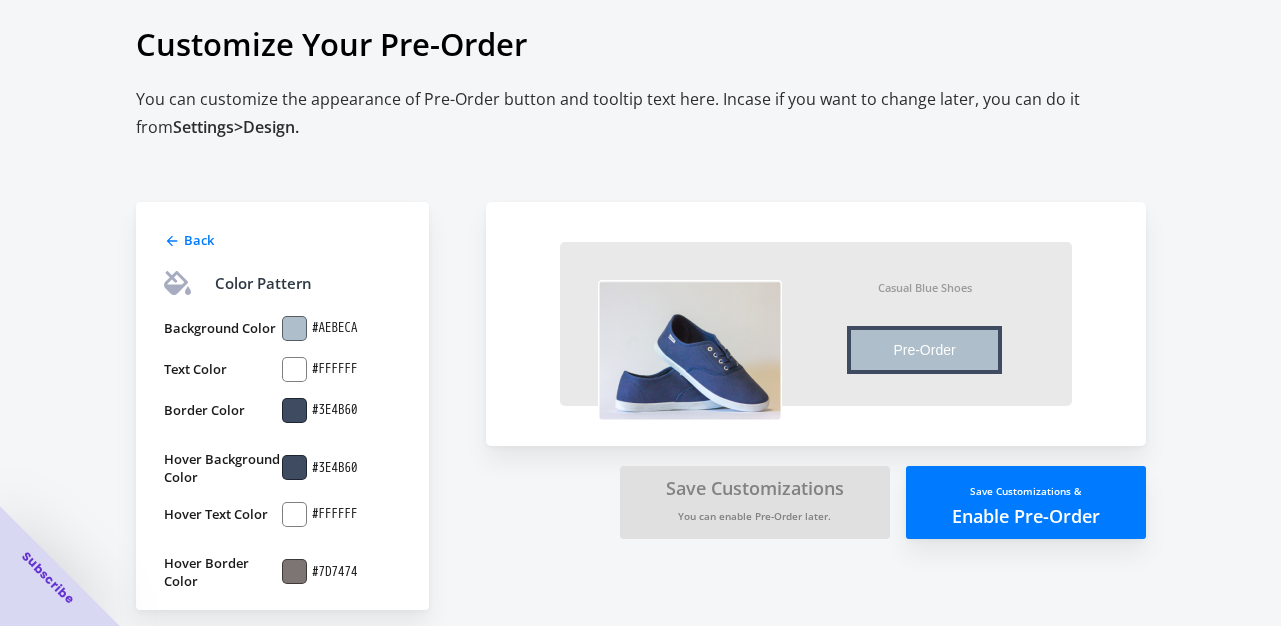 click on "Customize Your Pre-Order You can customize the appearance of Pre-Order button and tooltip text here. Incase if you want to change later, you can do it from  Settings  >  Design. Back Color Pattern Background Color #AEBECA Text Color #FFFFFF Border Color #3E4B60 Hover Background Color #3E4B60 Hover Text Color #FFFFFF Hover Border Color #7D7474 Casual Blue Shoes Pre-Order Item will be fulfilled as soon as it becomes available Save Customizations You can enable Pre-Order later. Save Customizations & Enable Pre-Order" at bounding box center (640, 306) 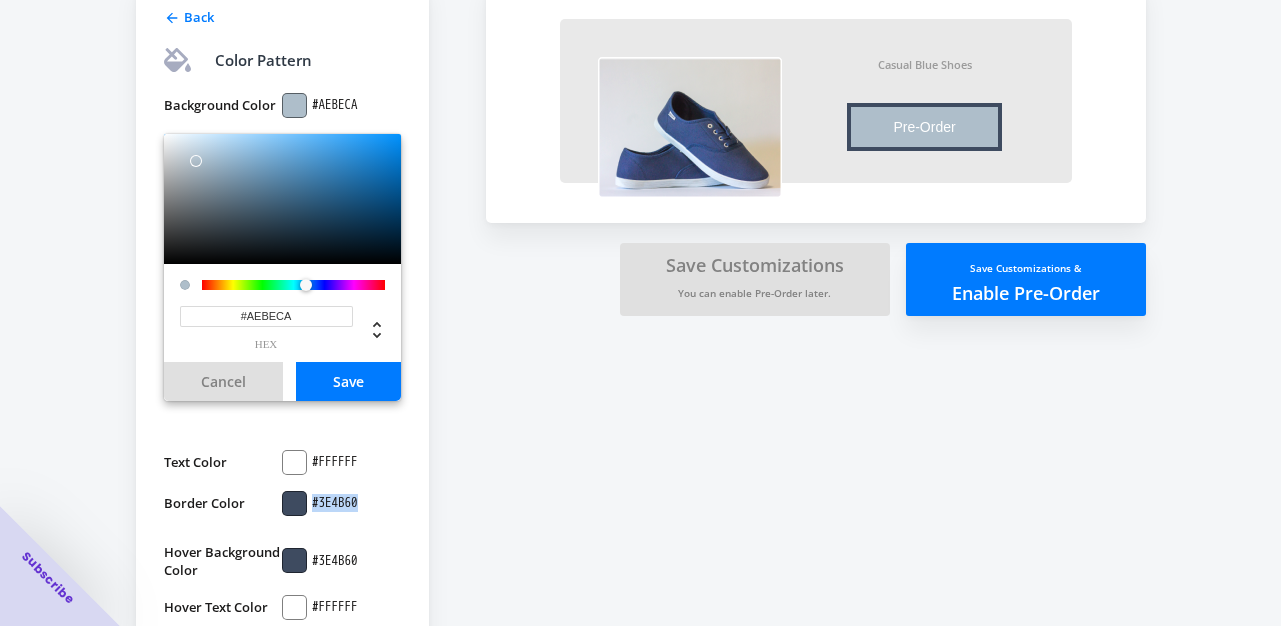 drag, startPoint x: 367, startPoint y: 504, endPoint x: 313, endPoint y: 507, distance: 54.08327 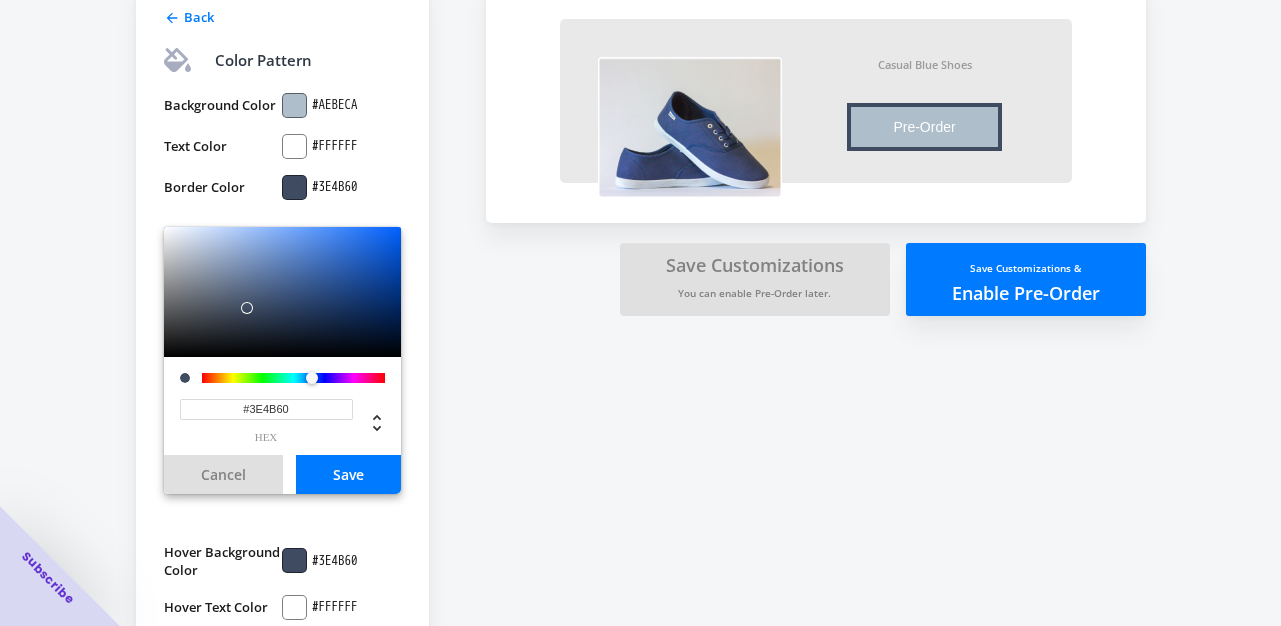 click on "#3E4B60" at bounding box center (341, 105) 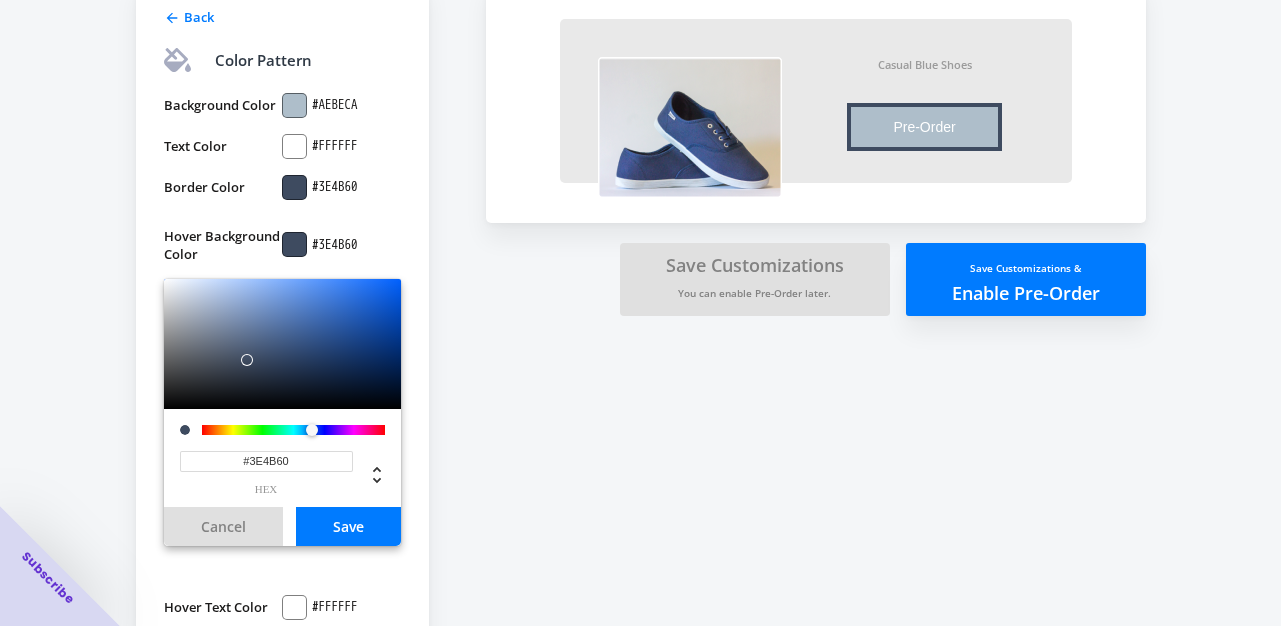 click on "Back Color Pattern Background Color #AEBECA Text Color #FFFFFF Border Color #3E4B60 Hover Background Color #3E4B60 #3E4B60 hex Cancel Save Hover Text Color #FFFFFF Hover Border Color #7D7474 Casual Blue Shoes Pre-Order Item will be fulfilled as soon as it becomes available Save Customizations You can enable Pre-Order later. Save Customizations & Enable Pre-Order" at bounding box center [631, 301] 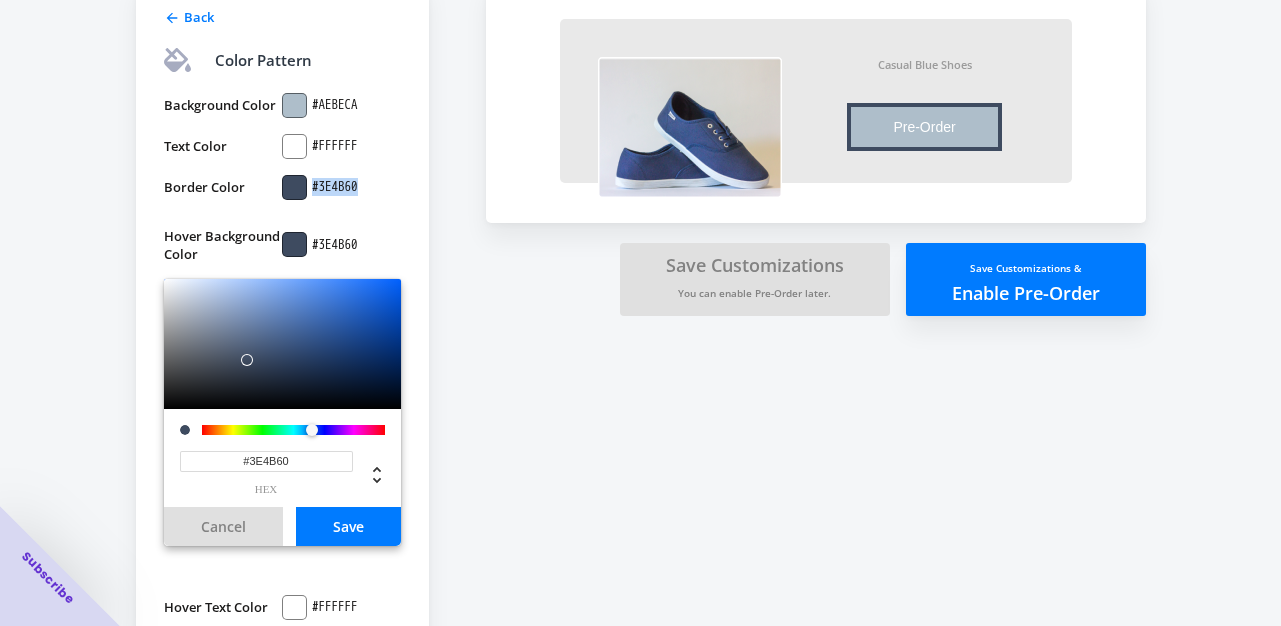 drag, startPoint x: 370, startPoint y: 194, endPoint x: 312, endPoint y: 189, distance: 58.21512 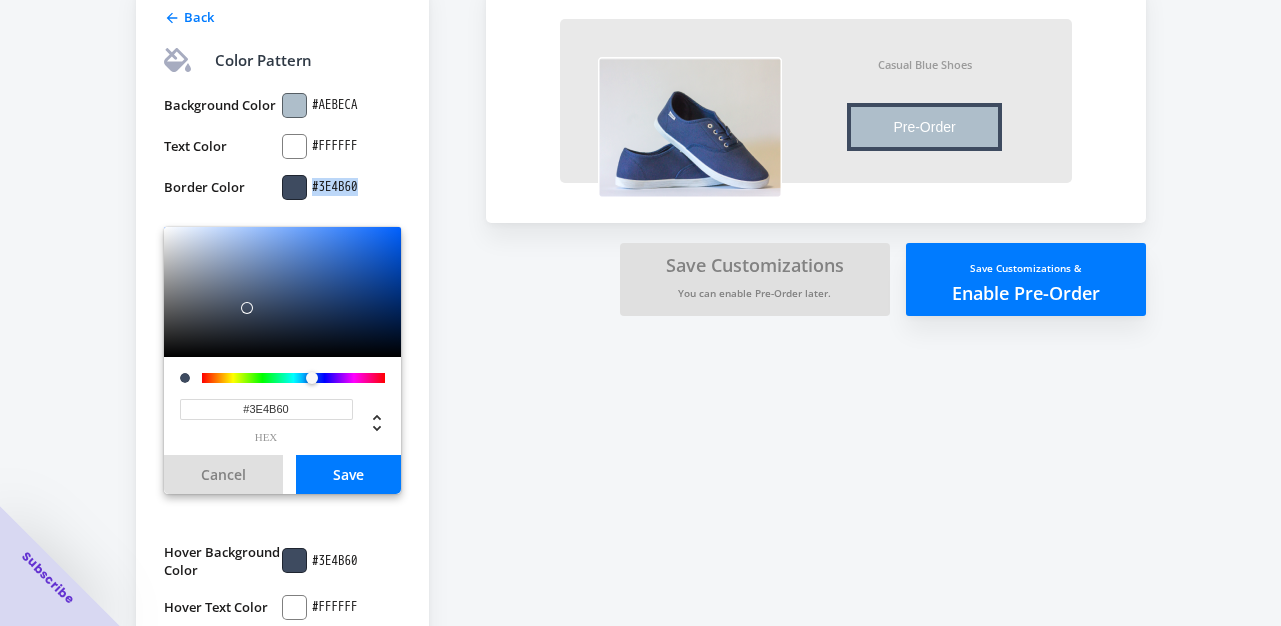 copy on "#3E4B60" 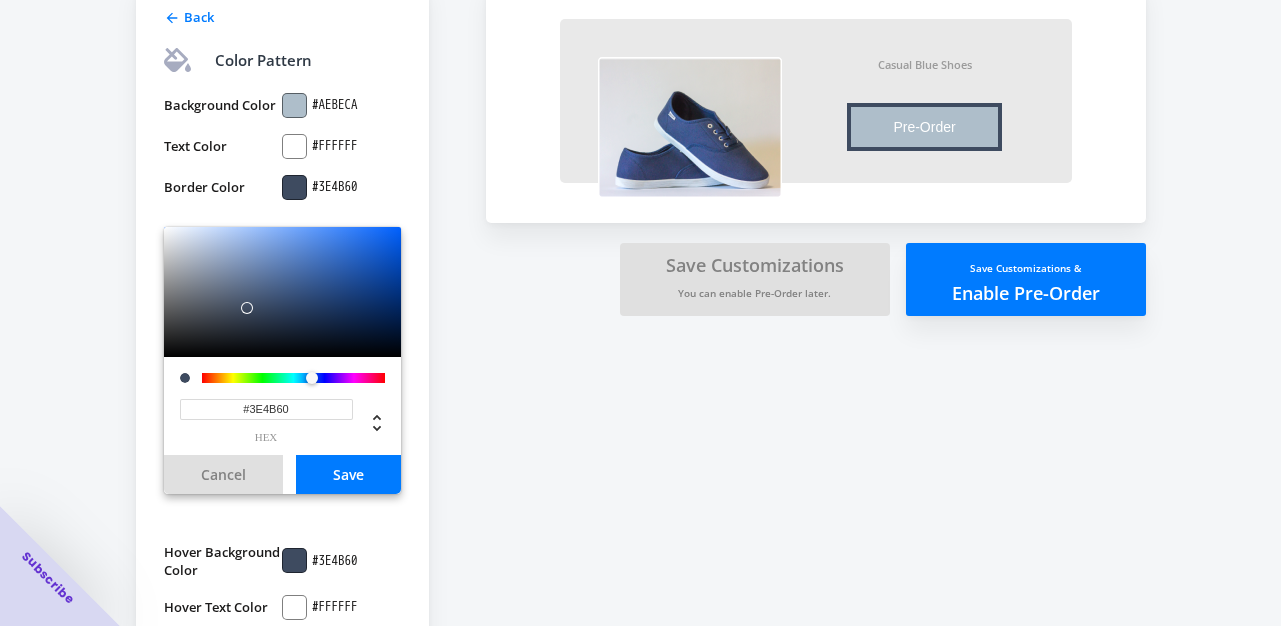 click at bounding box center (294, 105) 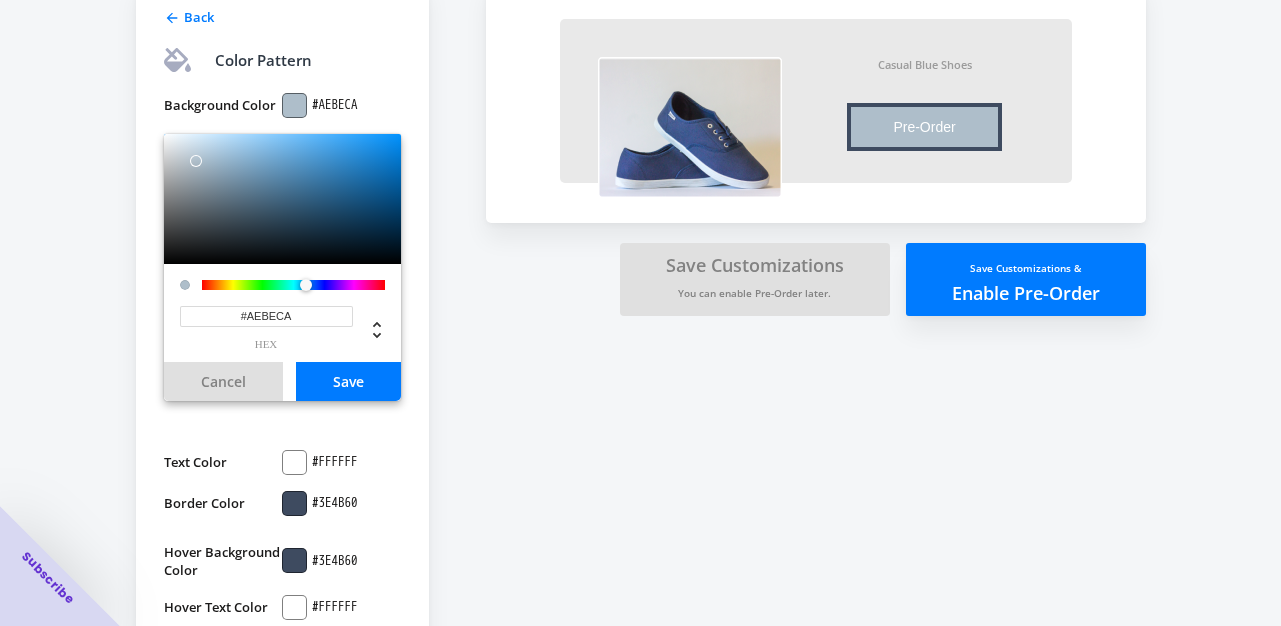 drag, startPoint x: 301, startPoint y: 317, endPoint x: 231, endPoint y: 312, distance: 70.178345 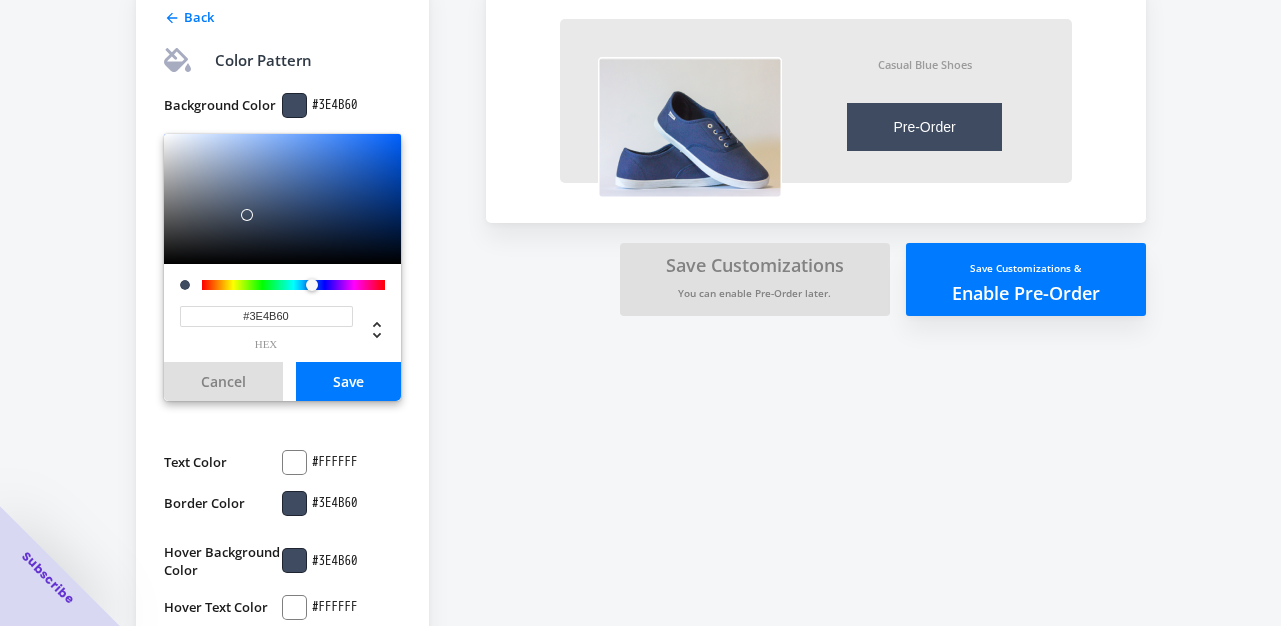 type on "#3E4B60" 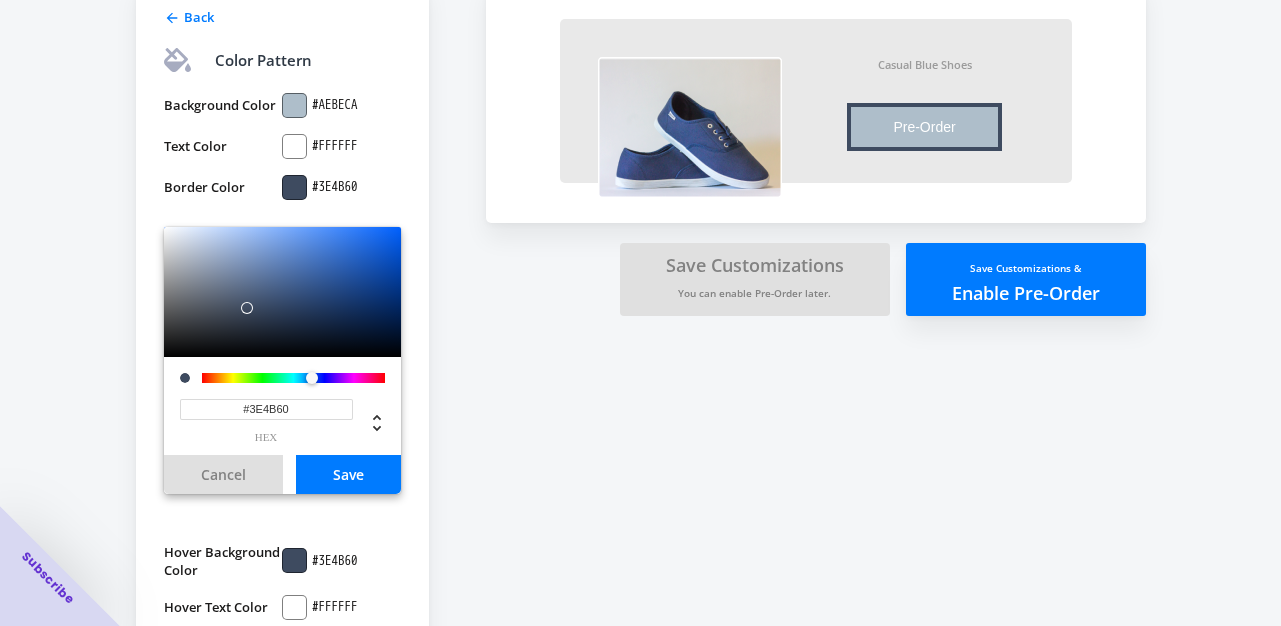click on "#AEBECA" at bounding box center [335, 105] 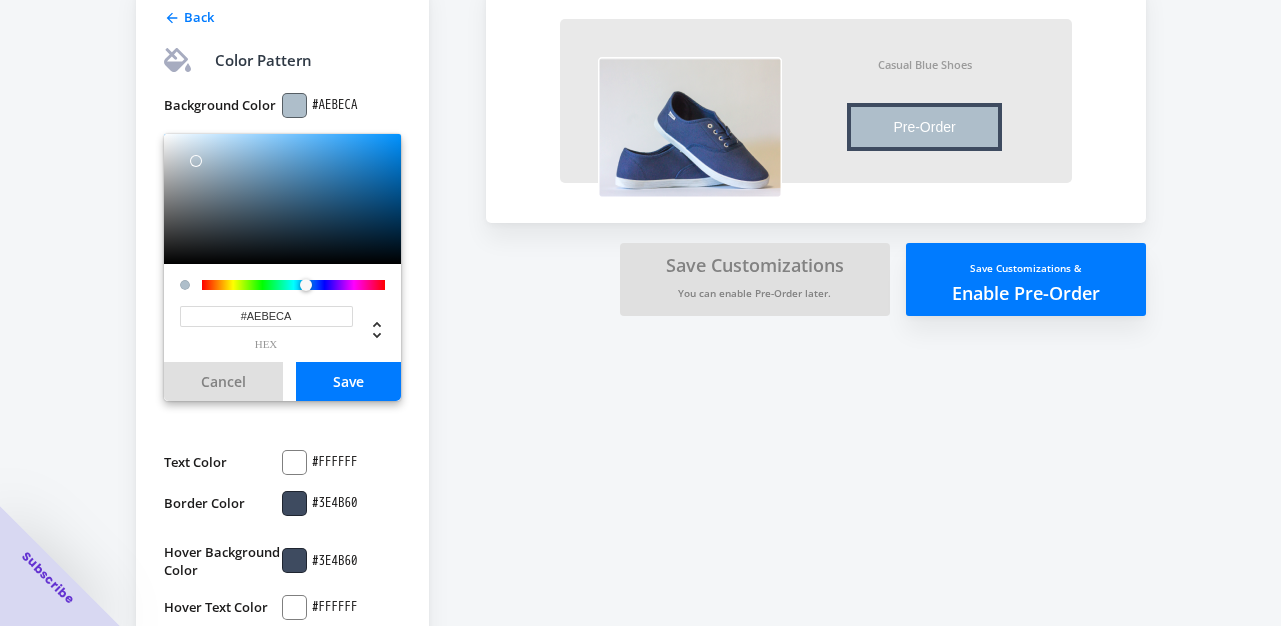 click on "#3E4B60" at bounding box center [335, 105] 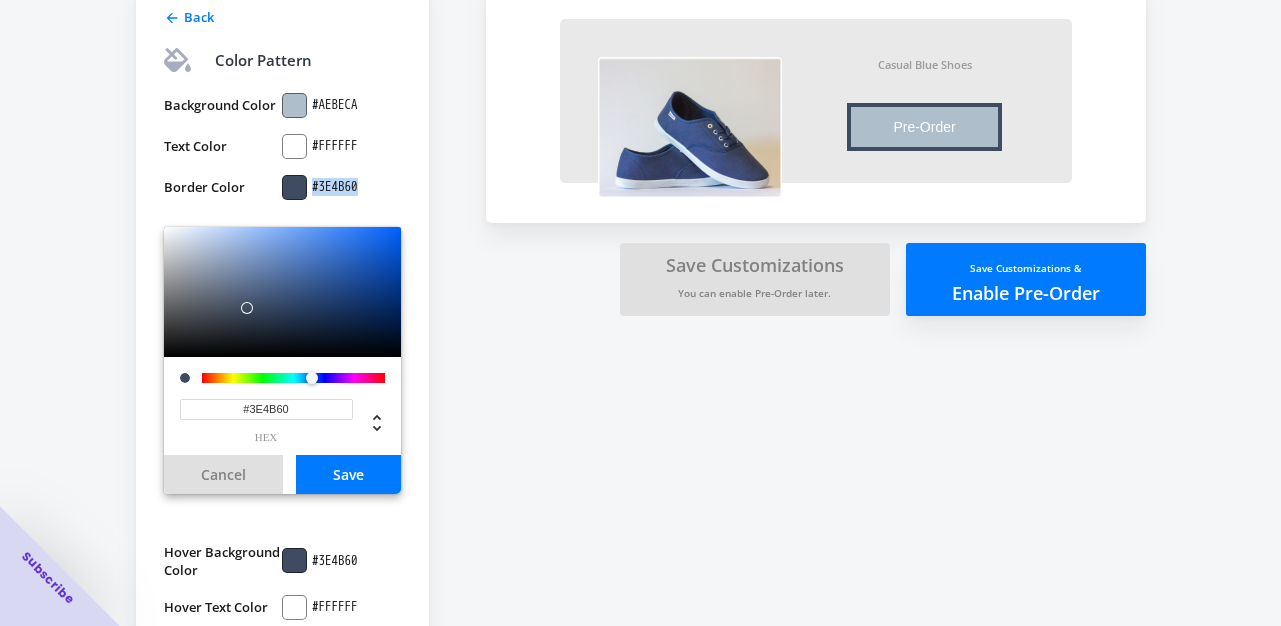 drag, startPoint x: 371, startPoint y: 188, endPoint x: 311, endPoint y: 188, distance: 60 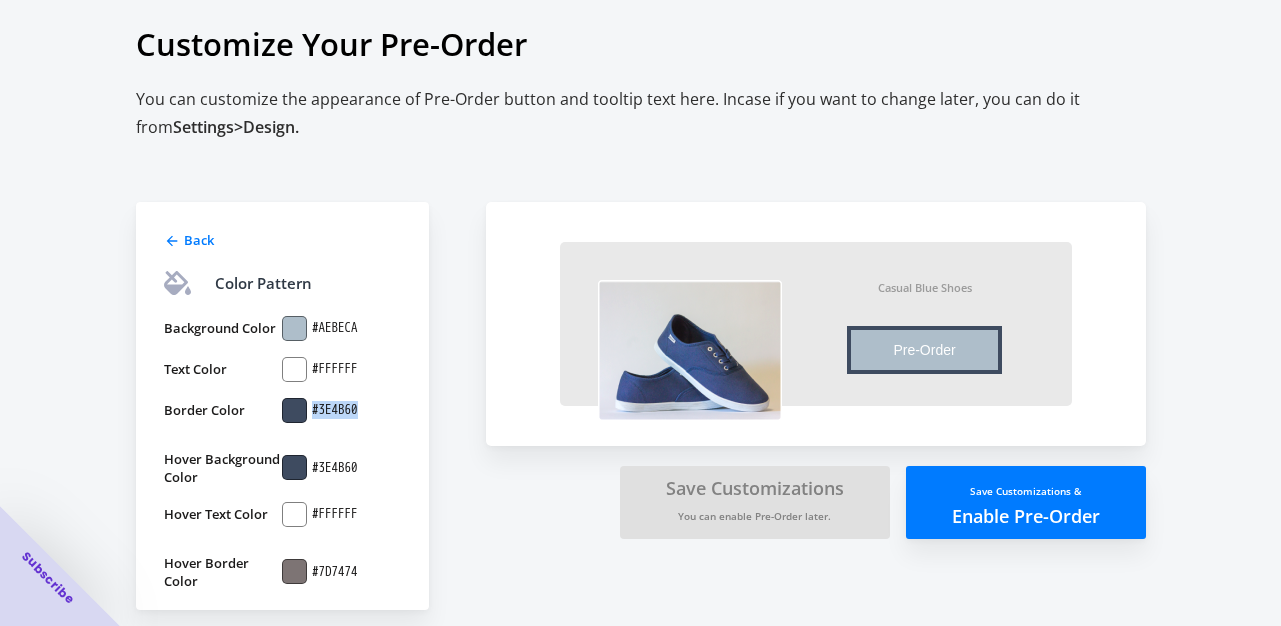 copy on "#3E4B60" 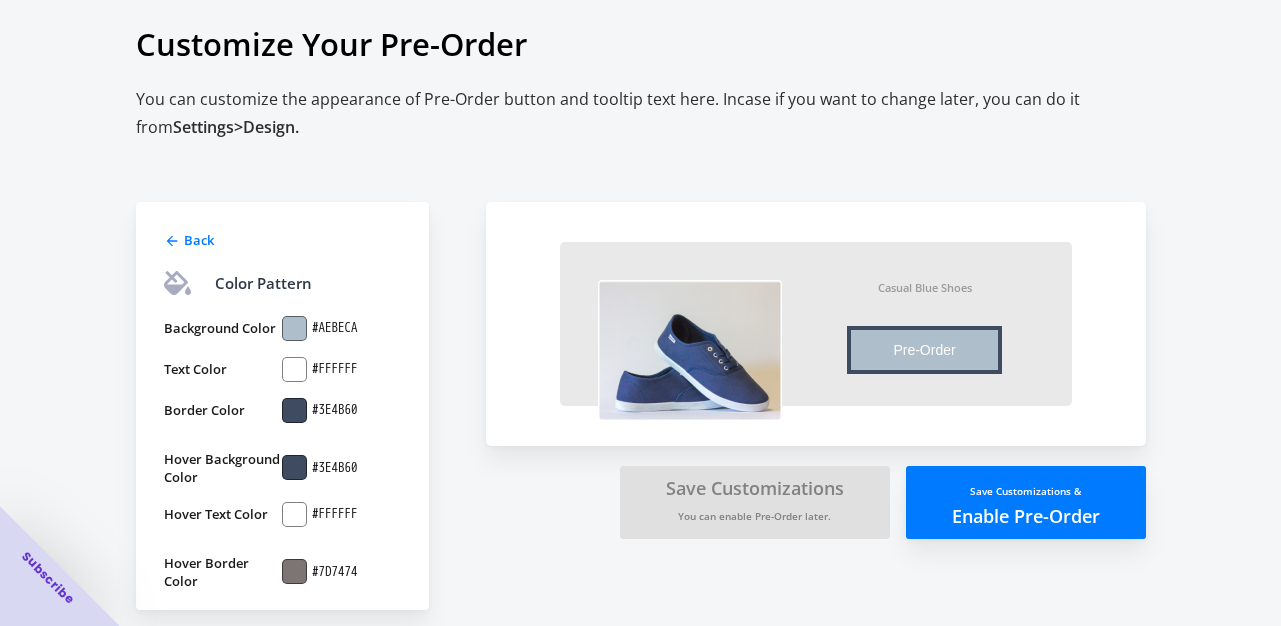 click on "#AEBECA" at bounding box center (335, 328) 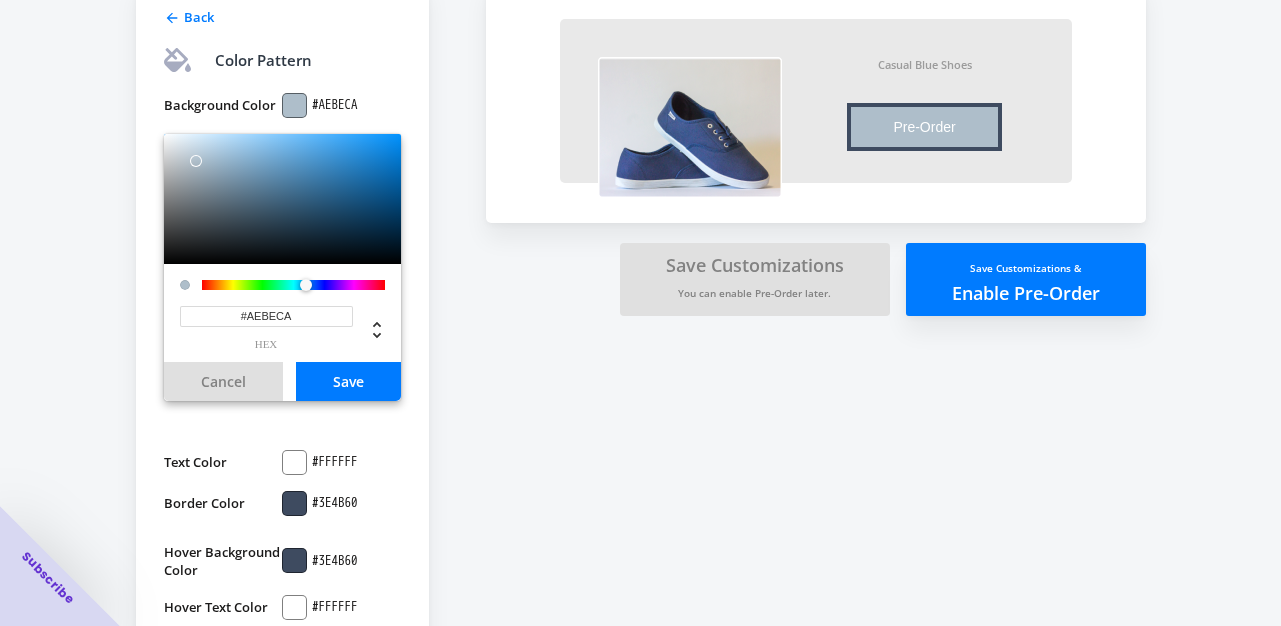 drag, startPoint x: 303, startPoint y: 314, endPoint x: 228, endPoint y: 314, distance: 75 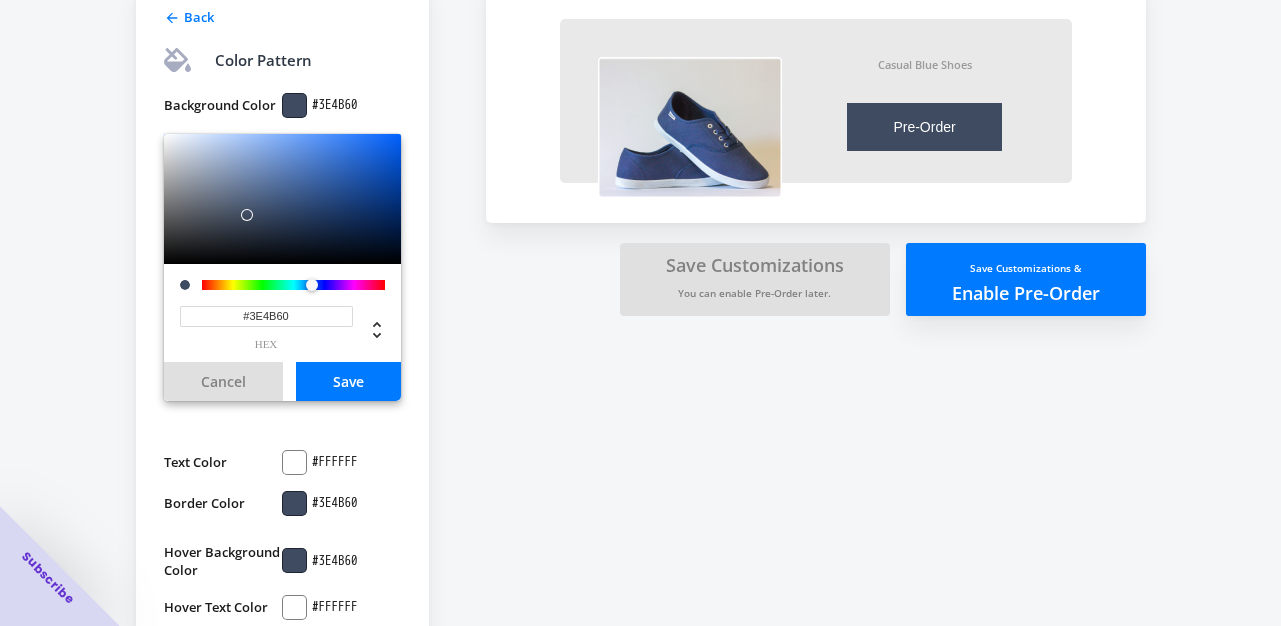 type on "#3E4B60" 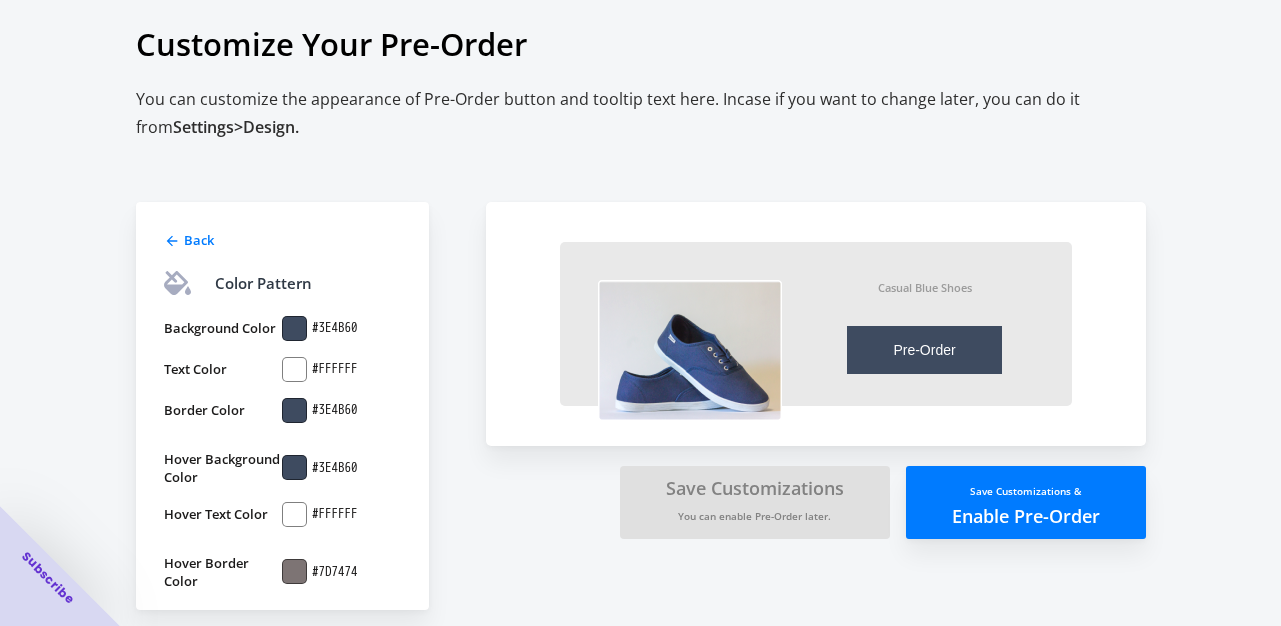click on "Back Color Pattern Background Color #3E4B60 Text Color #FFFFFF Border Color #3E4B60 Hover Background Color #3E4B60 Hover Text Color #FFFFFF Hover Border Color #7D7474" at bounding box center [301, 376] 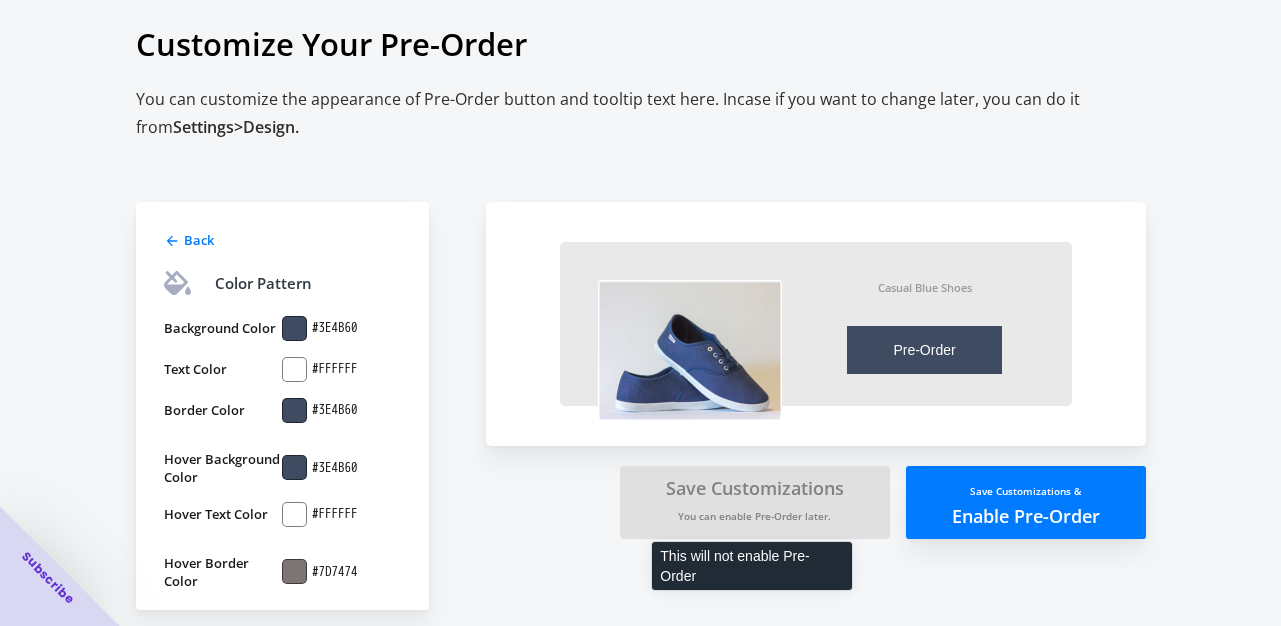 click on "Save Customizations You can enable Pre-Order later." at bounding box center [755, 502] 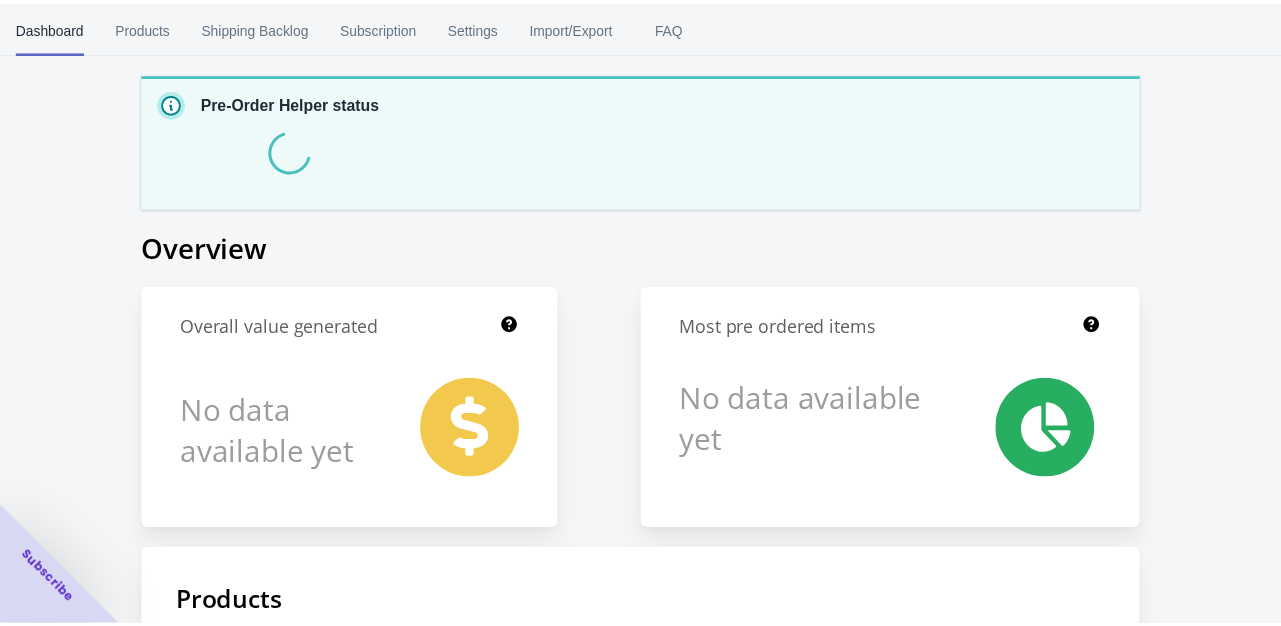 scroll, scrollTop: 24, scrollLeft: 0, axis: vertical 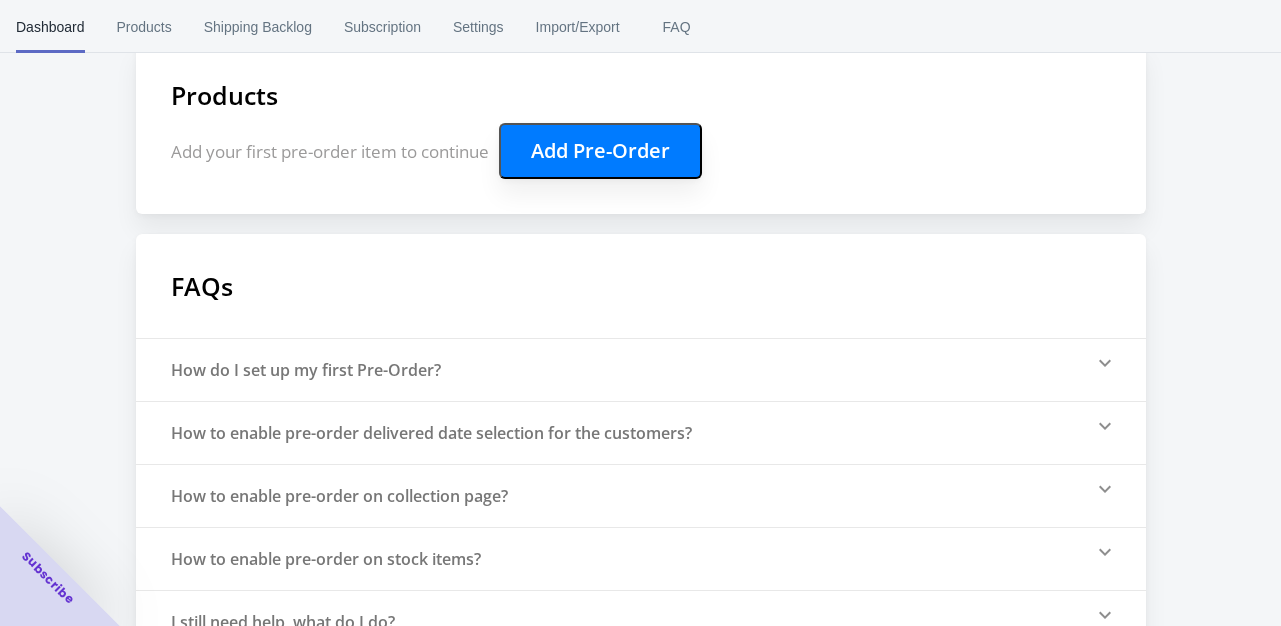 click on "How do I set up my first Pre-Order?" at bounding box center [641, 369] 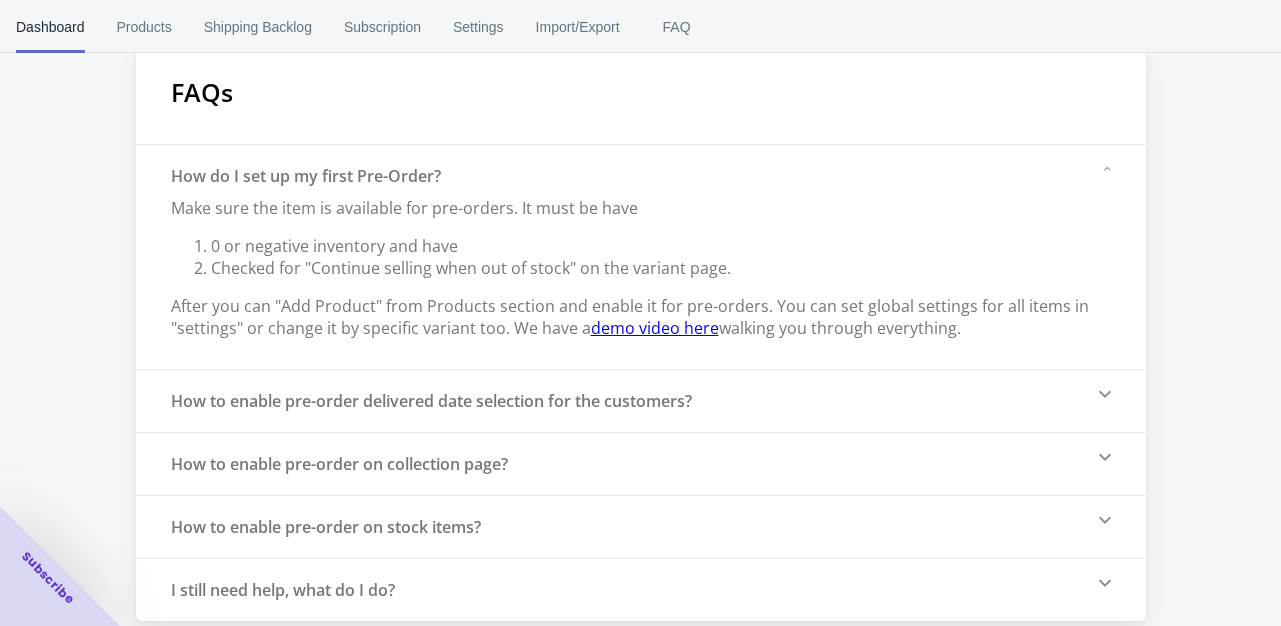 scroll, scrollTop: 660, scrollLeft: 0, axis: vertical 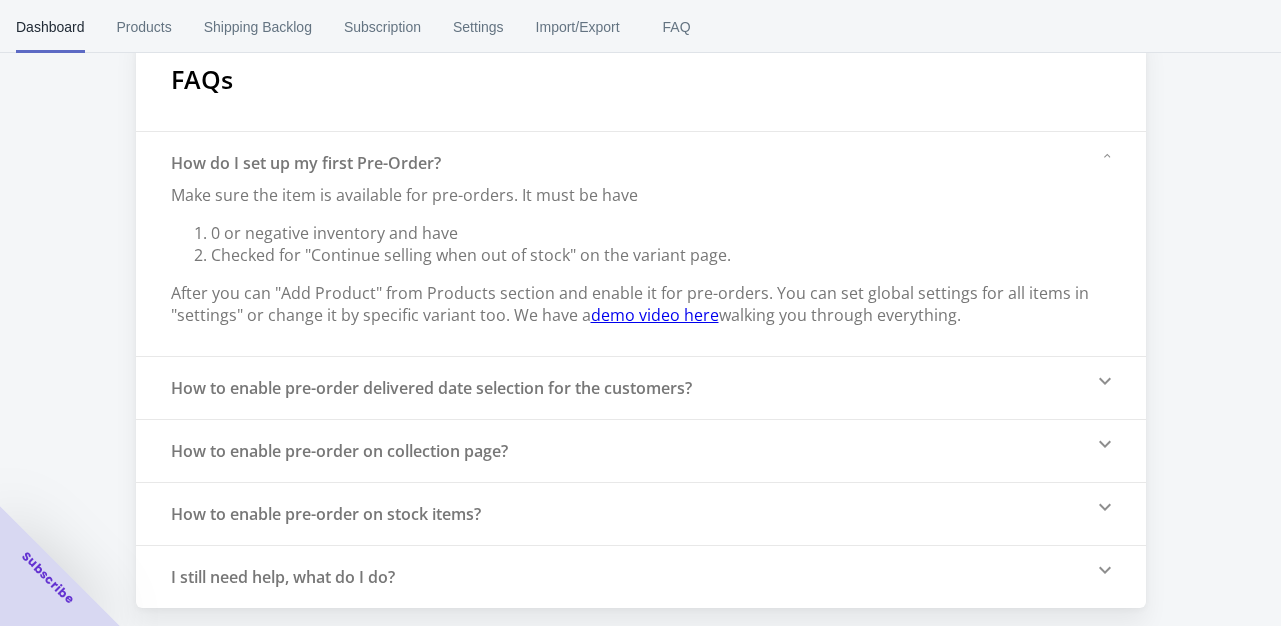 click on "demo video here" at bounding box center (655, 315) 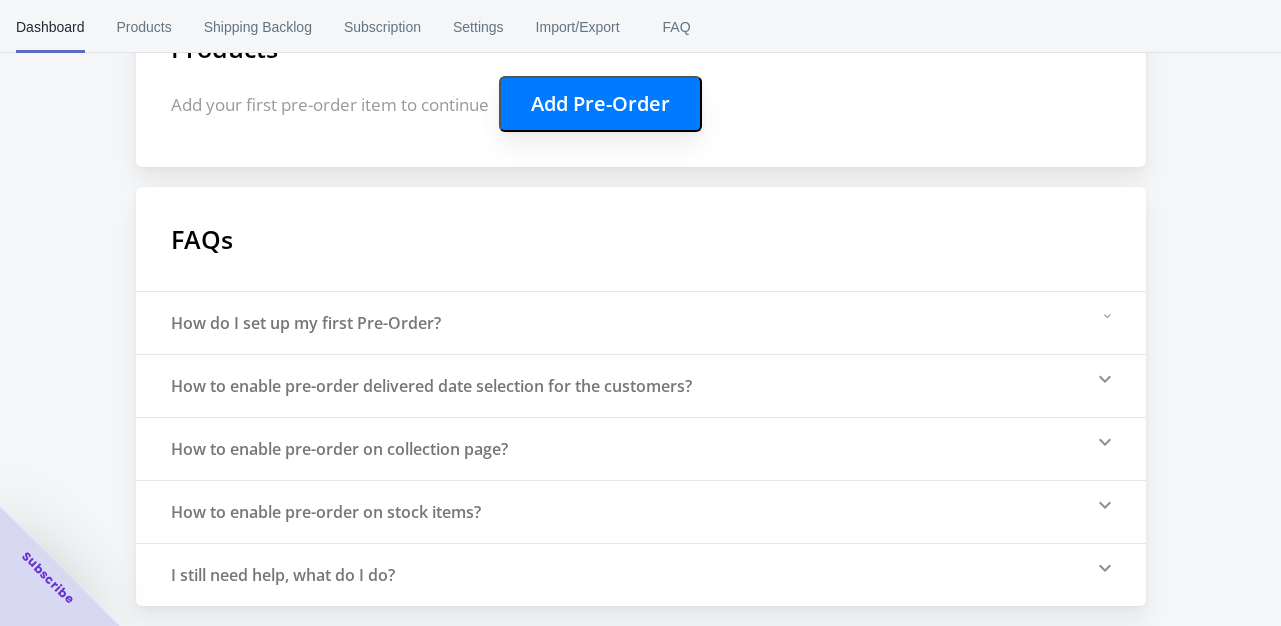 scroll, scrollTop: 501, scrollLeft: 0, axis: vertical 